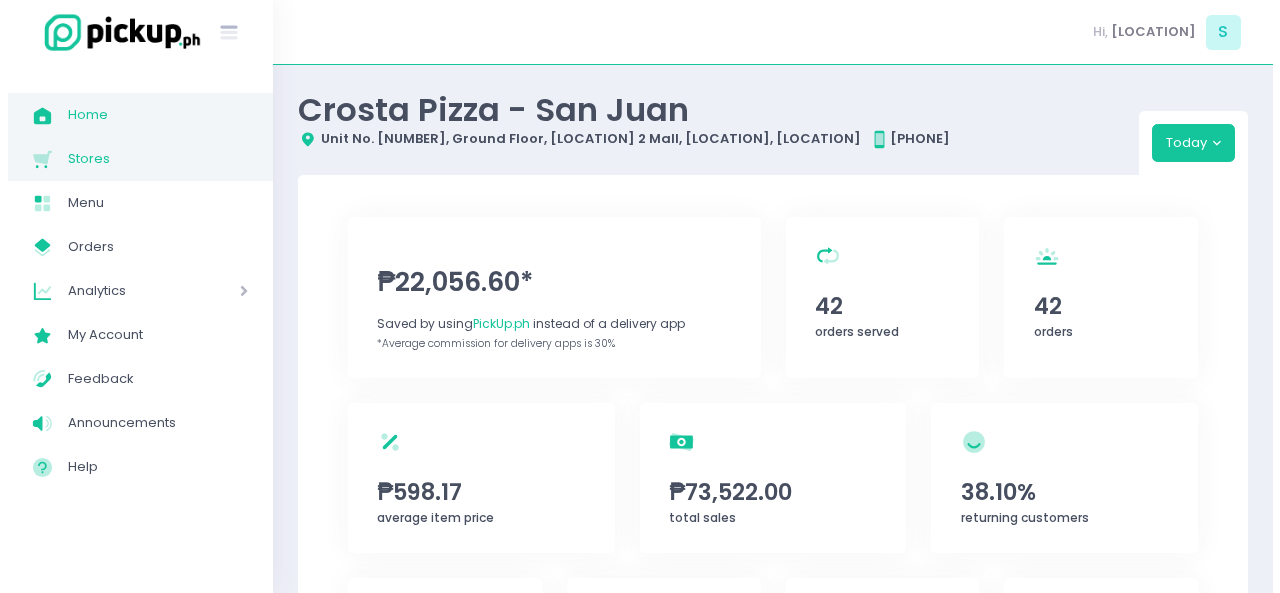 scroll, scrollTop: 0, scrollLeft: 0, axis: both 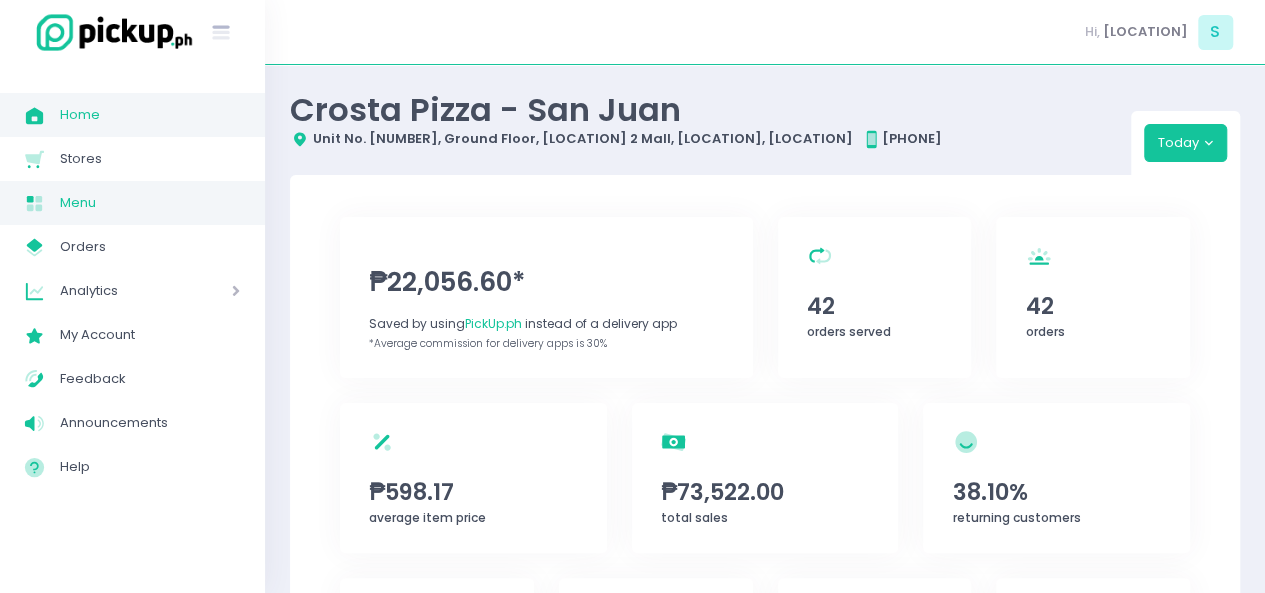 click on "Menu" at bounding box center (150, 203) 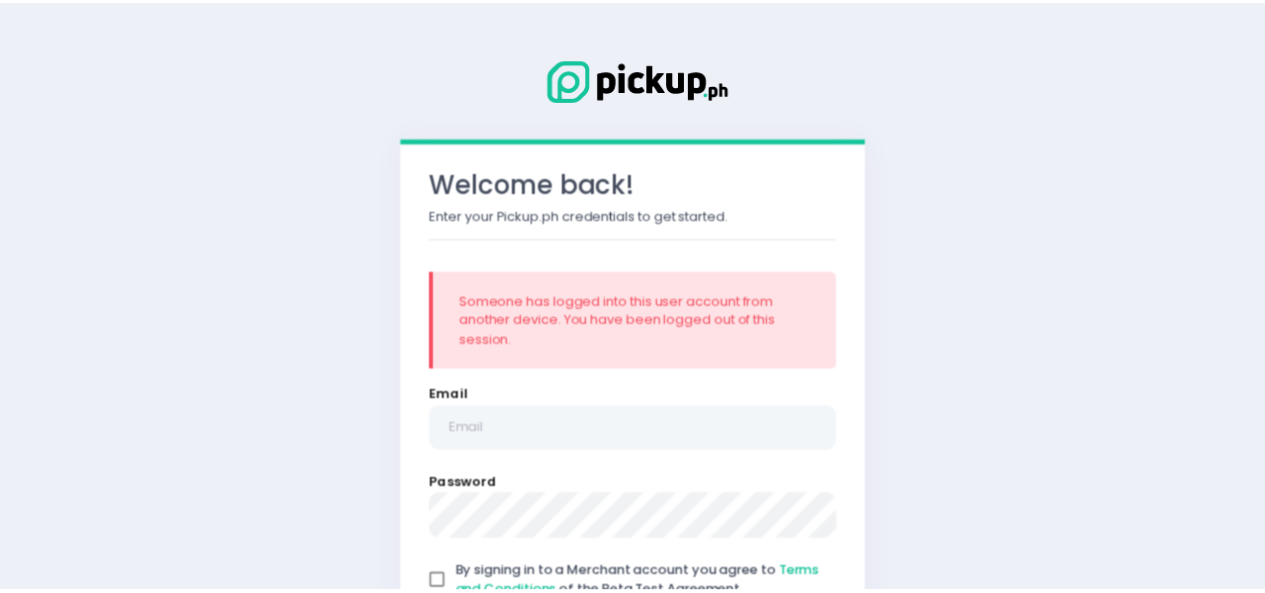 scroll, scrollTop: 0, scrollLeft: 0, axis: both 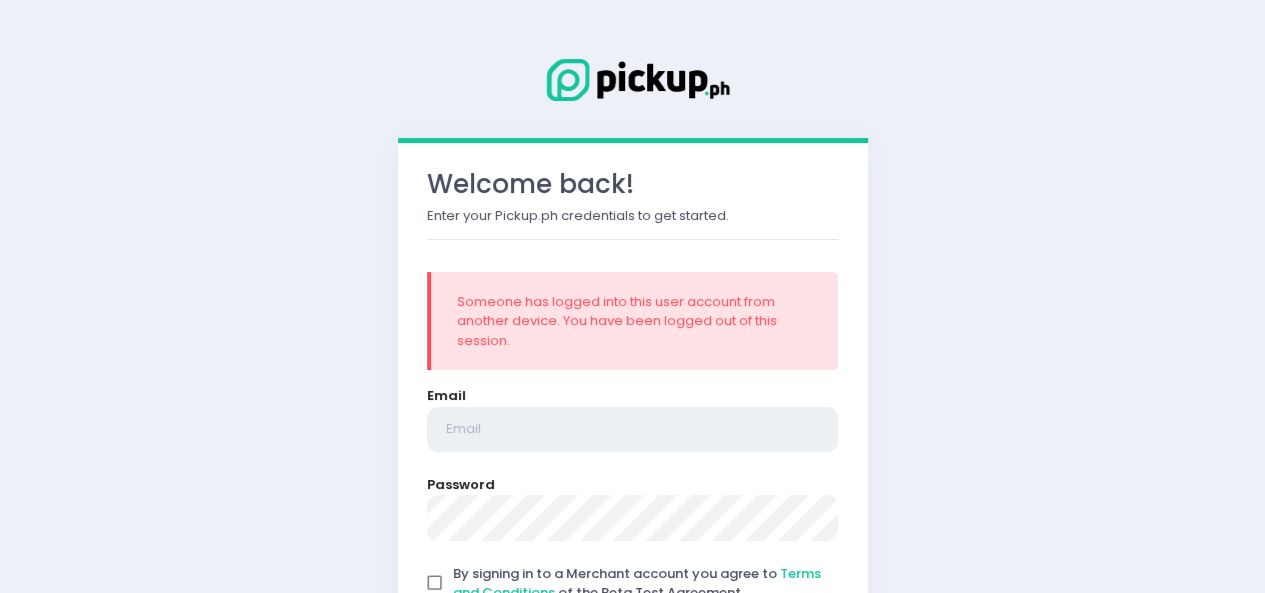 click at bounding box center (633, 430) 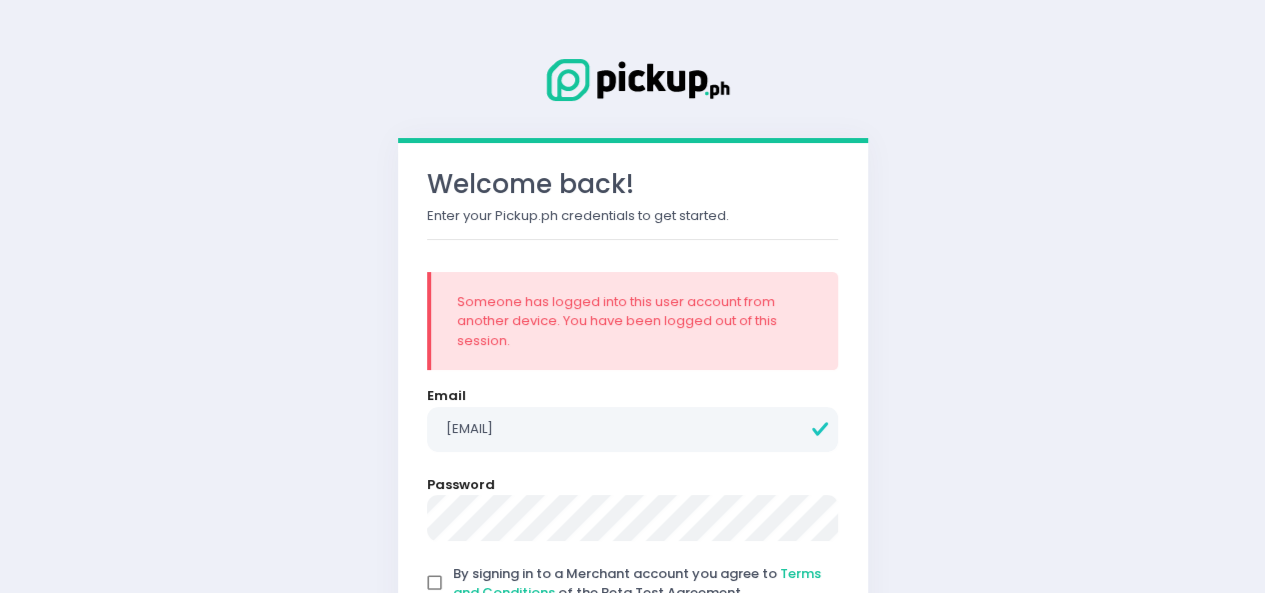 click on "By signing in to a Merchant account you agree to   Terms and Conditions   of the Beta Test Agreement" at bounding box center [435, 583] 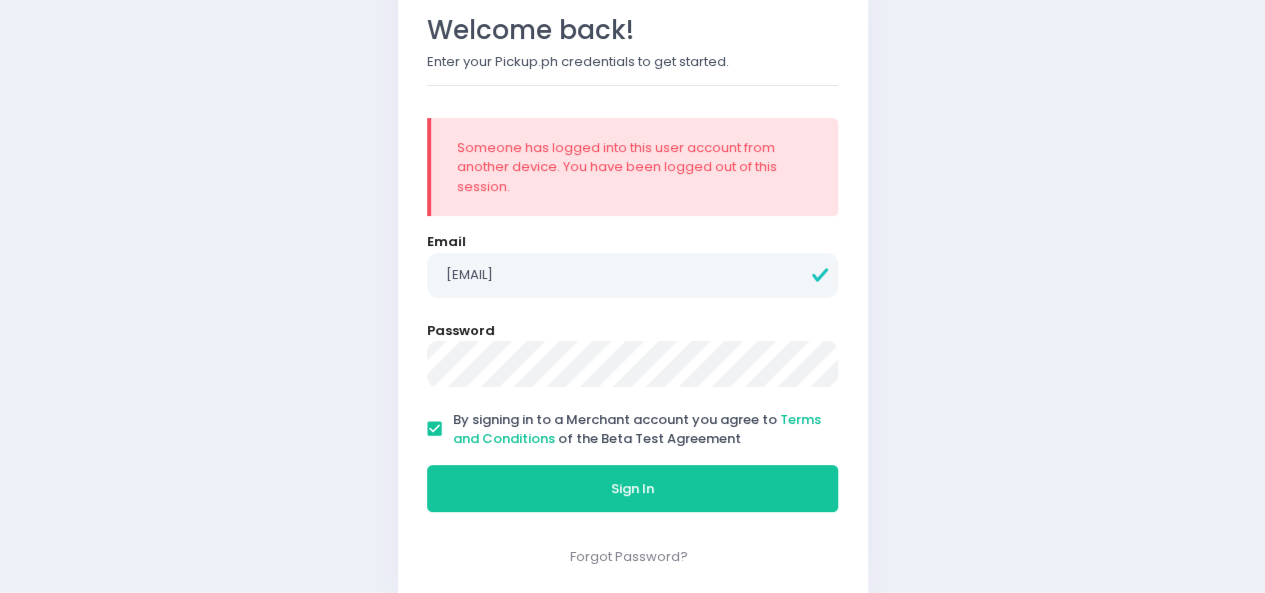 scroll, scrollTop: 160, scrollLeft: 0, axis: vertical 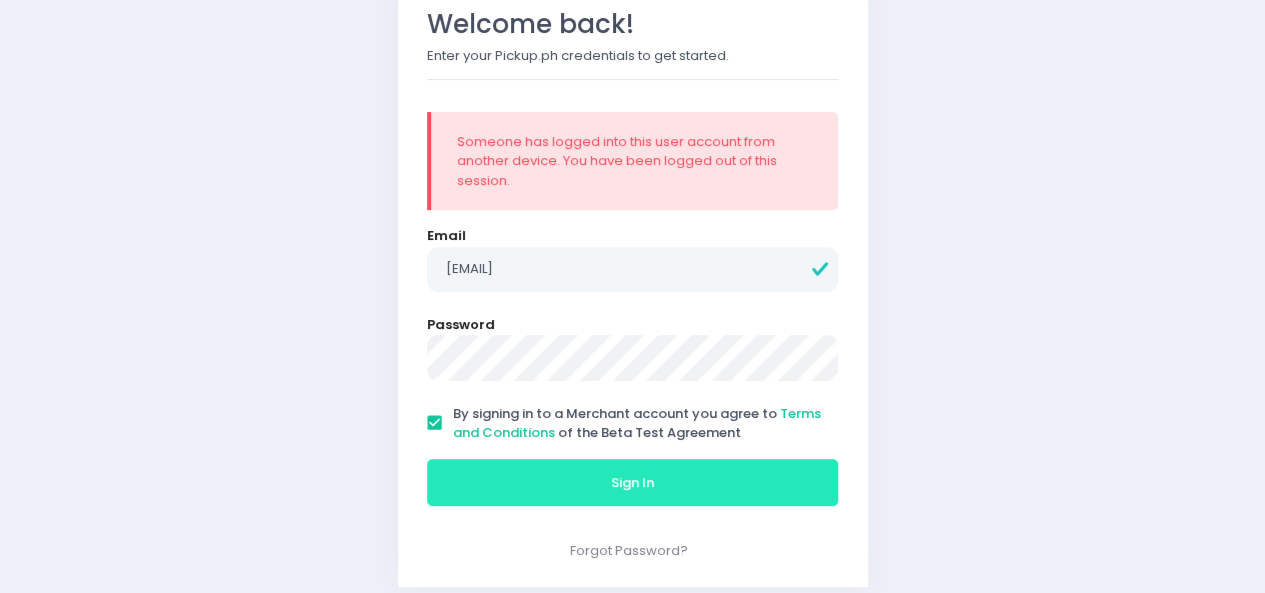 click on "Sign In" at bounding box center (633, 483) 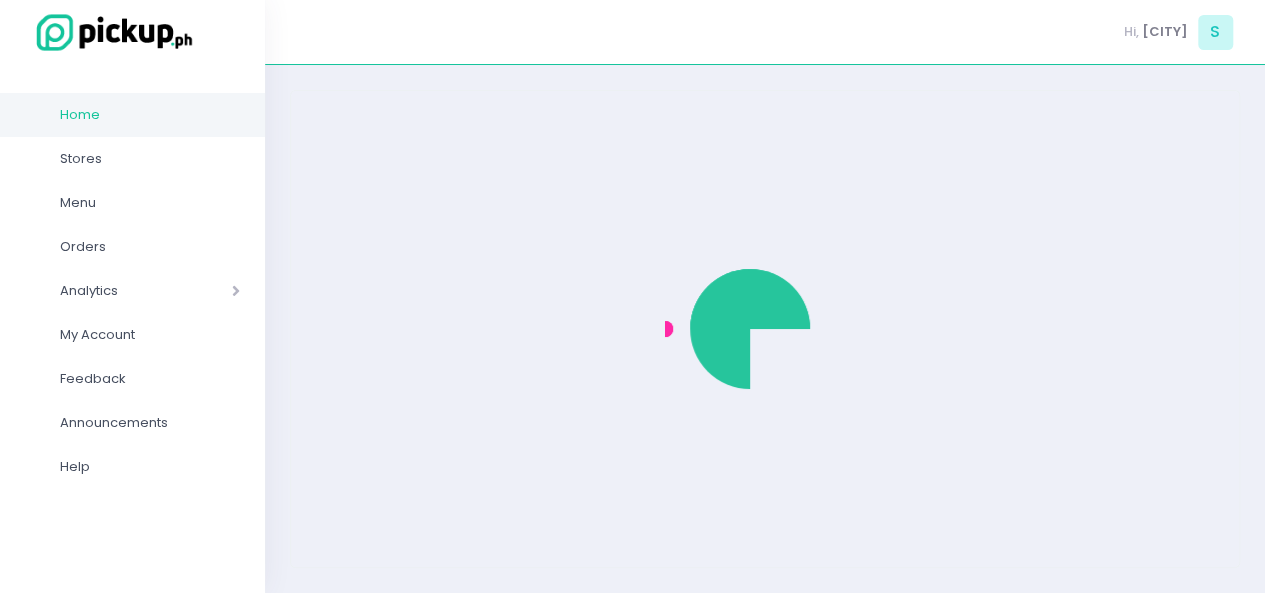 scroll, scrollTop: 0, scrollLeft: 0, axis: both 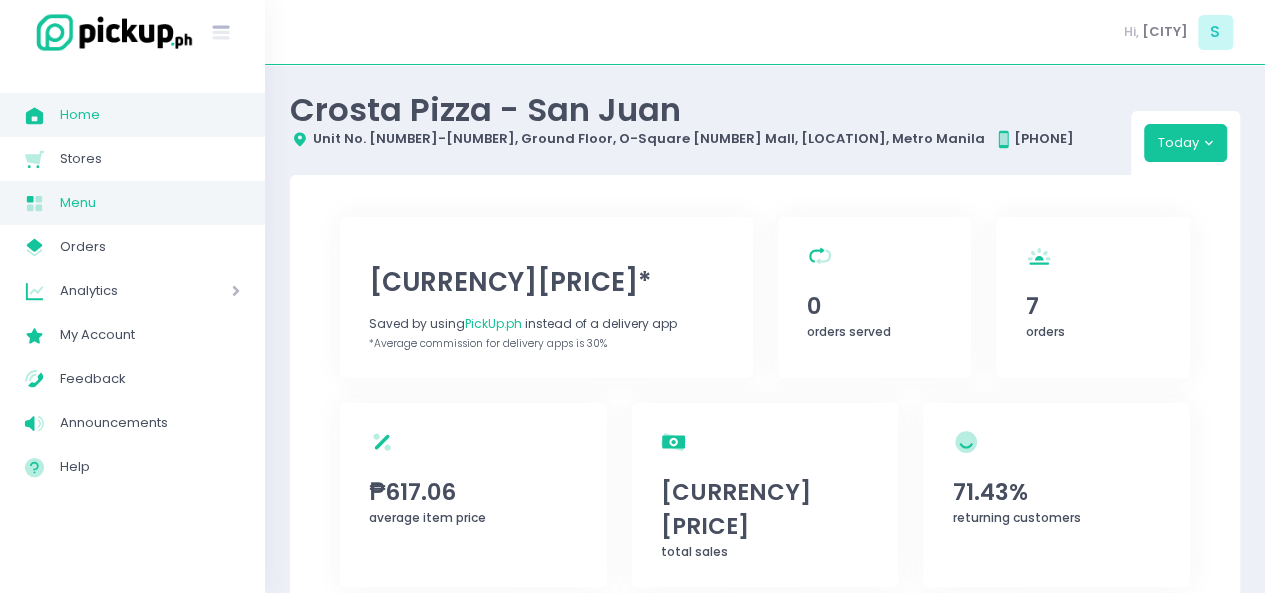 click on "Menu" at bounding box center (150, 203) 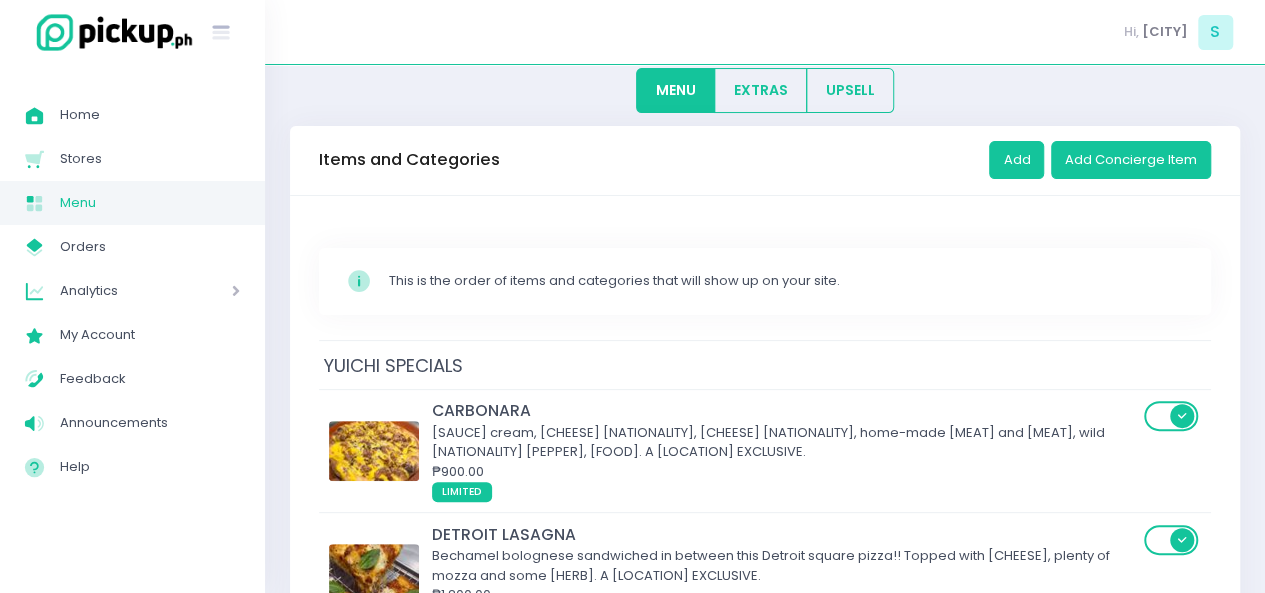 scroll, scrollTop: 120, scrollLeft: 0, axis: vertical 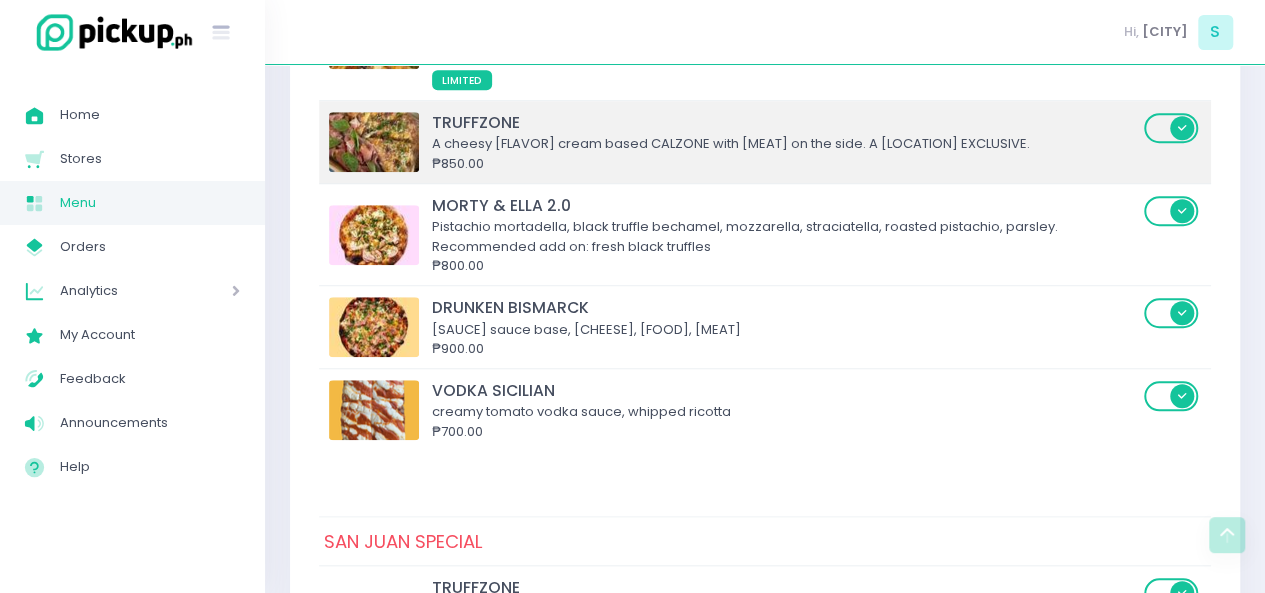 click at bounding box center (374, 142) 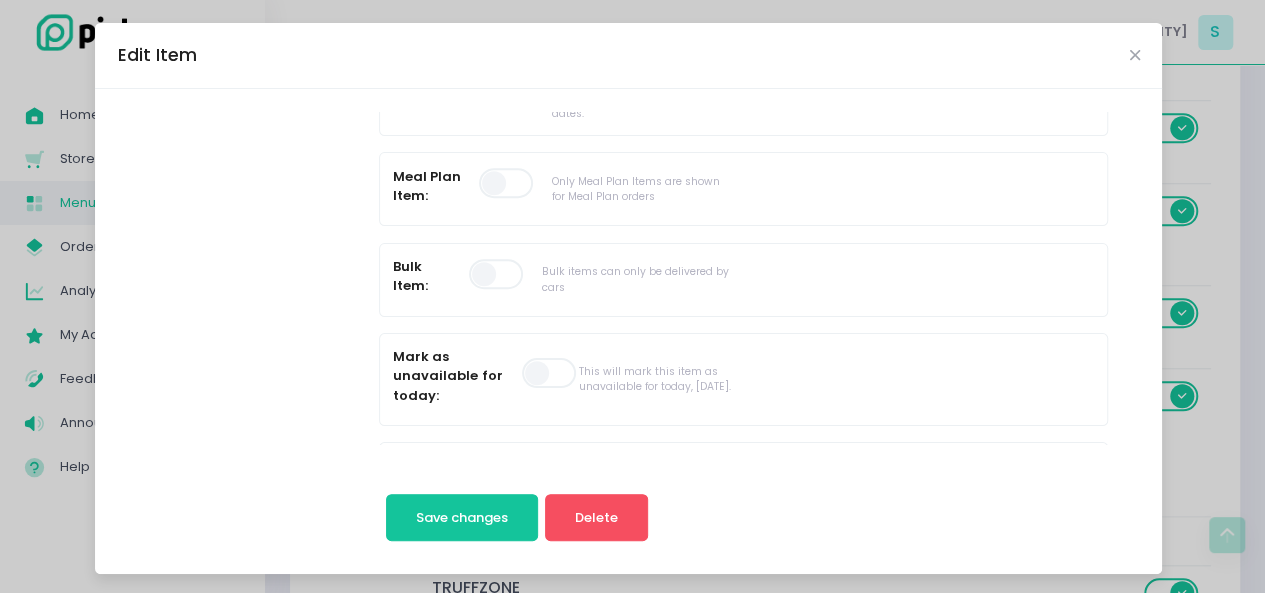 scroll, scrollTop: 680, scrollLeft: 0, axis: vertical 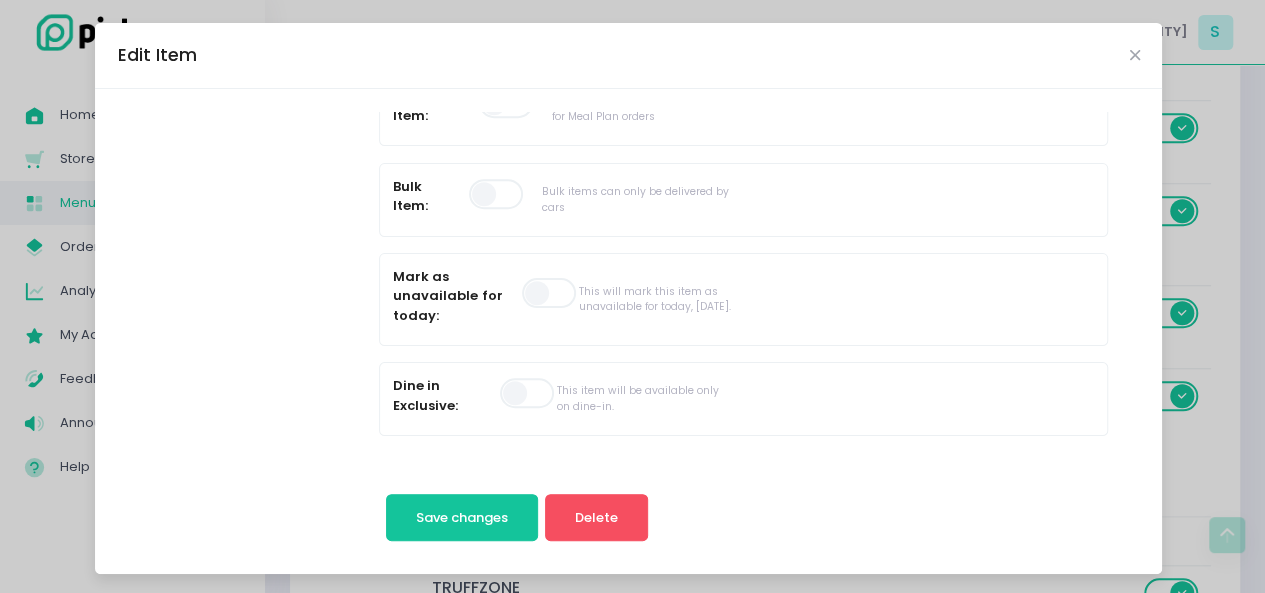 click at bounding box center [550, 293] 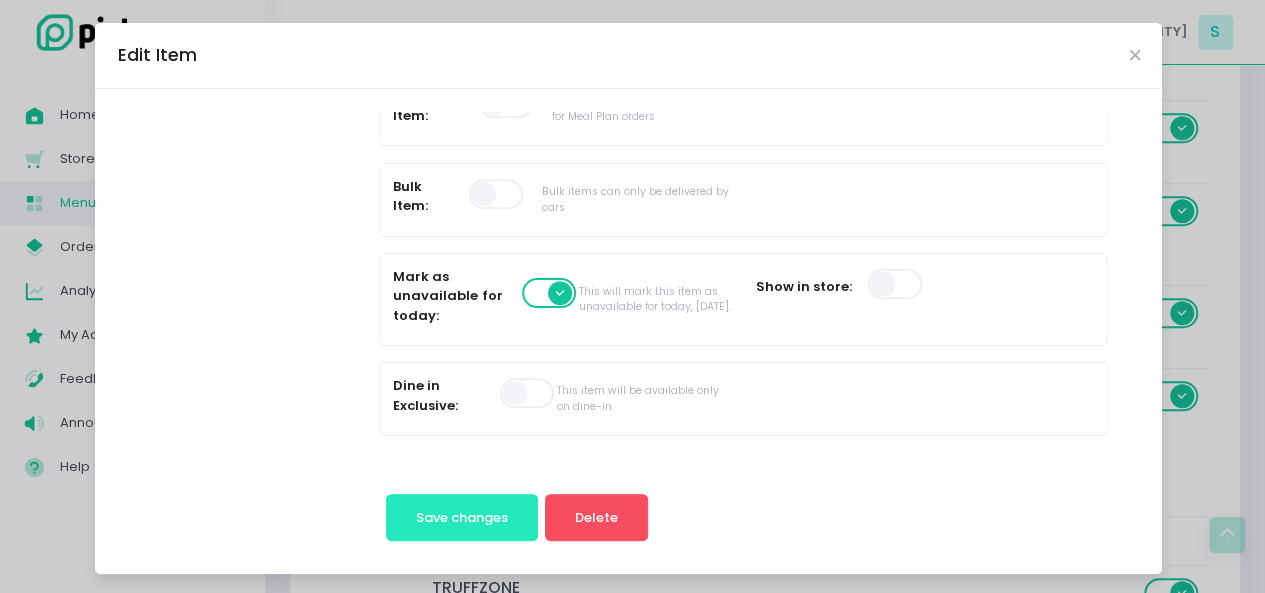 click on "Save changes" at bounding box center [462, 517] 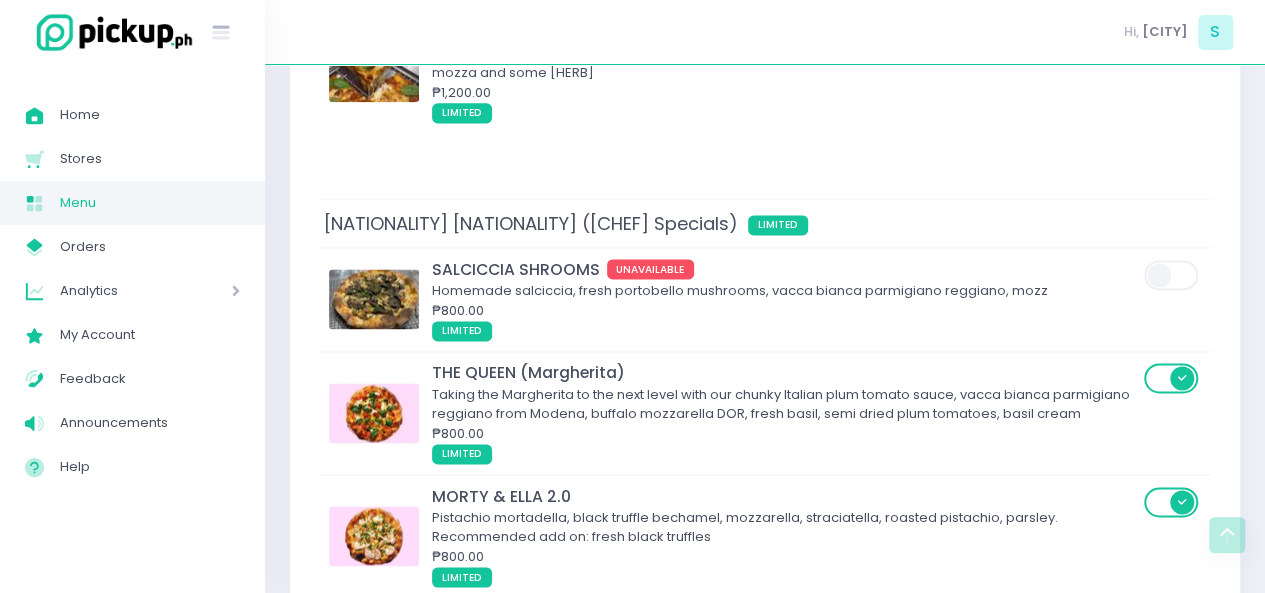 scroll, scrollTop: 1466, scrollLeft: 0, axis: vertical 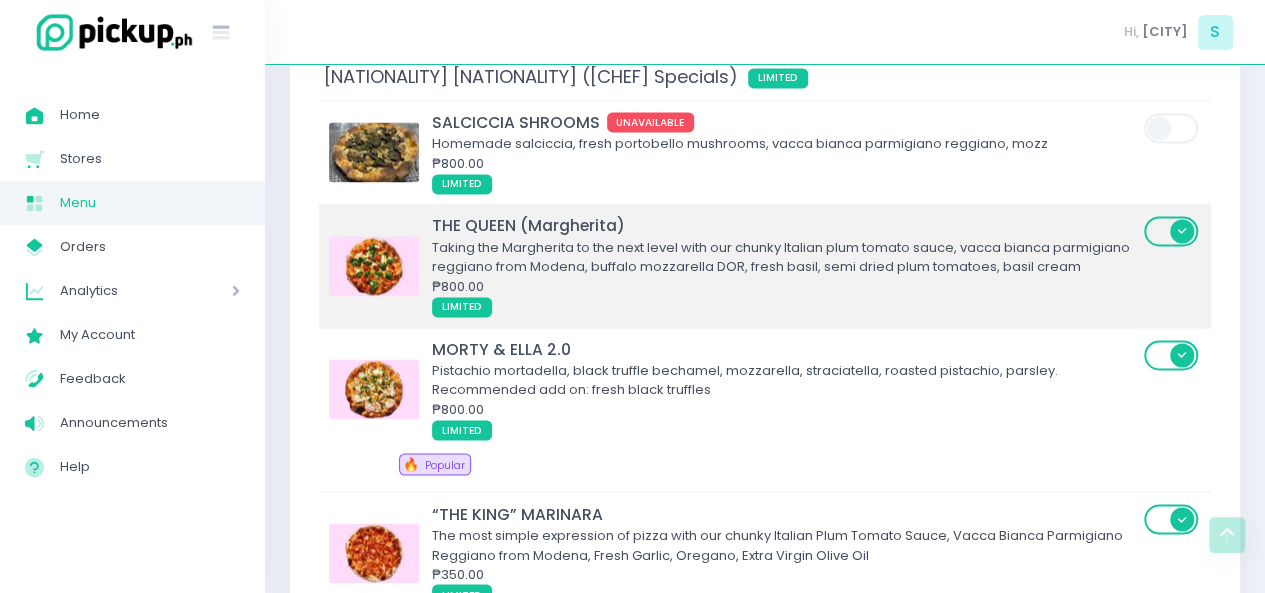 click on "Taking the Margherita to the next level with our chunky Italian plum tomato sauce,  vacca bianca parmigiano reggiano from Modena, buffalo mozzarella DOR, fresh basil, semi dried plum tomatoes, basil cream" at bounding box center (785, 257) 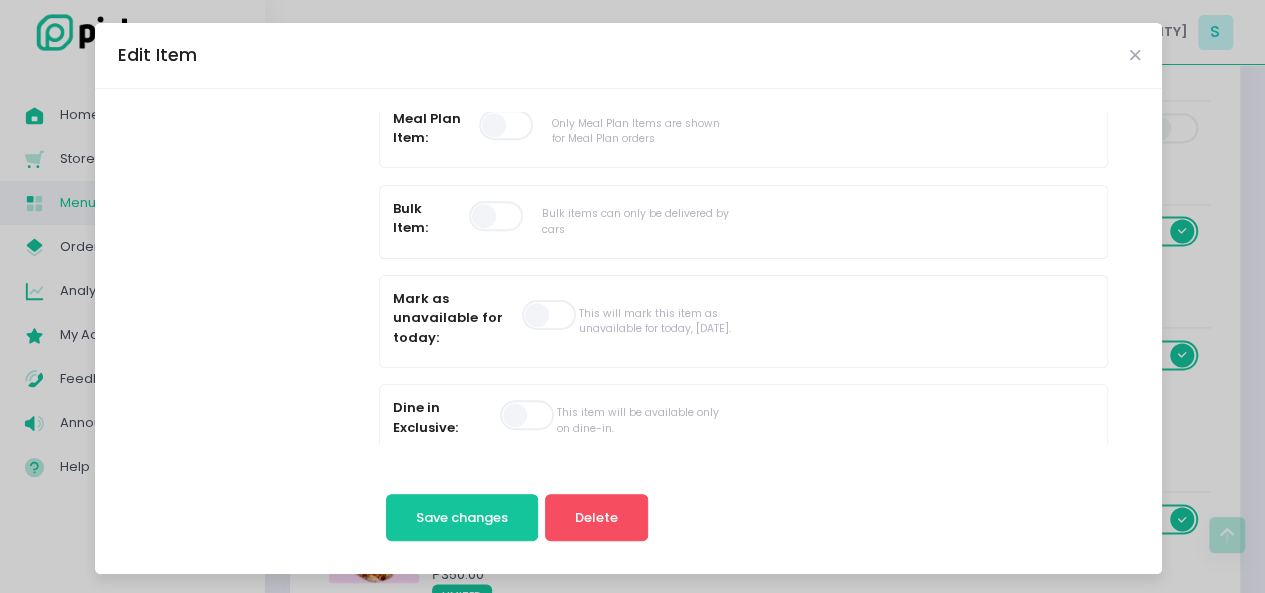 scroll, scrollTop: 666, scrollLeft: 0, axis: vertical 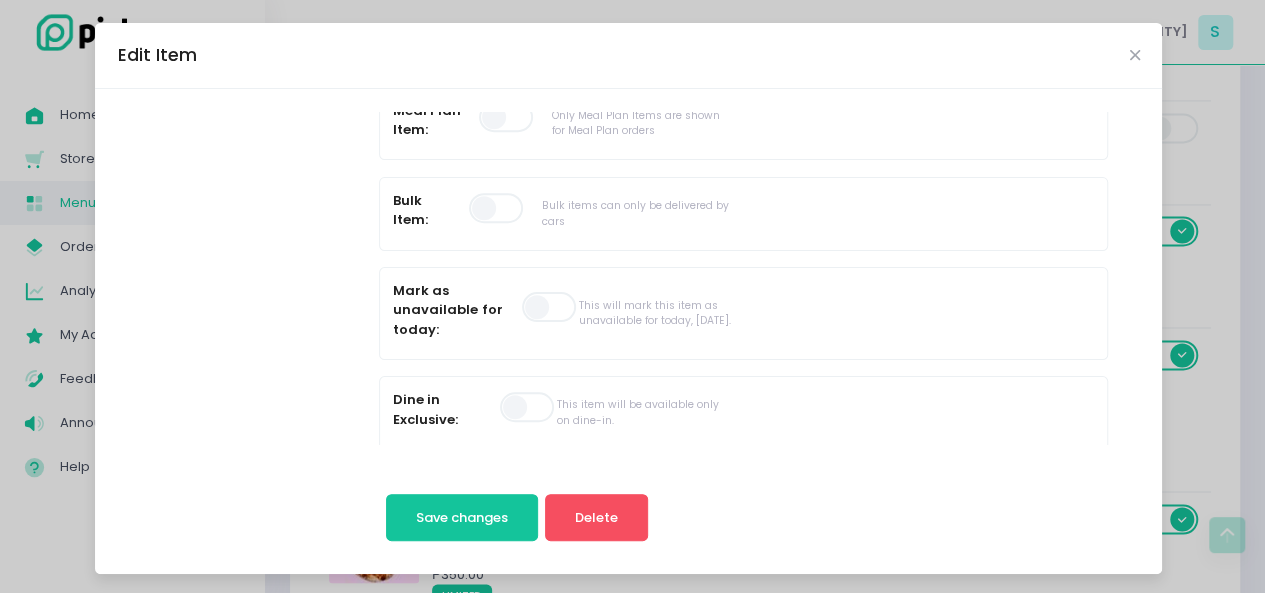 click at bounding box center (550, 307) 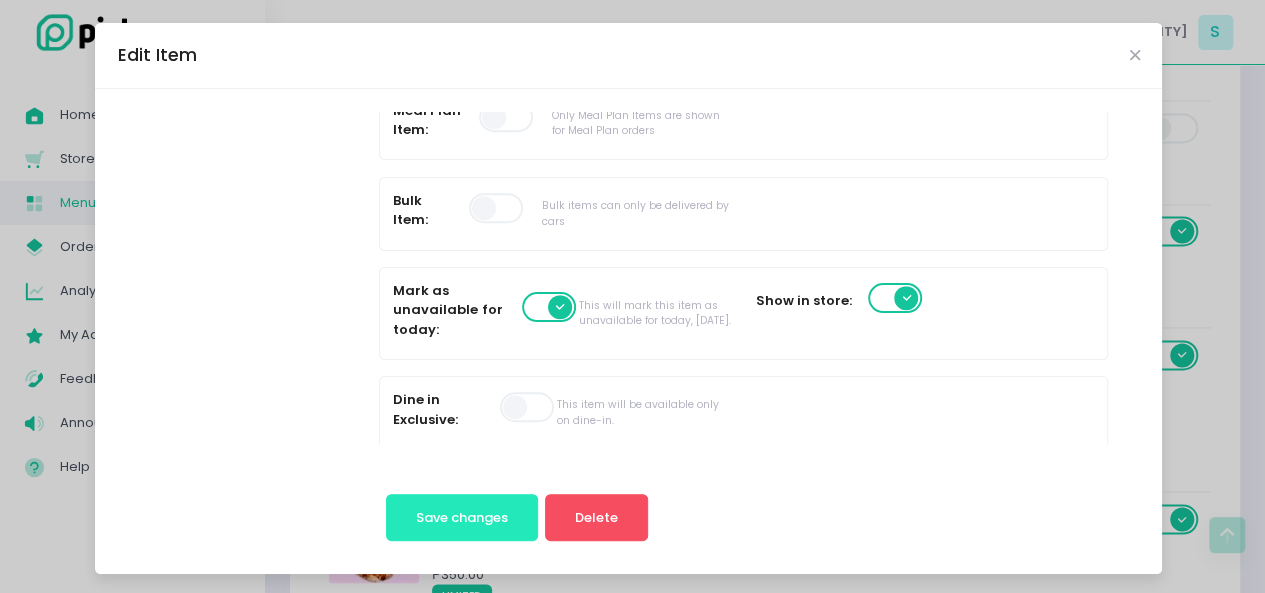 click on "Save changes" at bounding box center [462, 517] 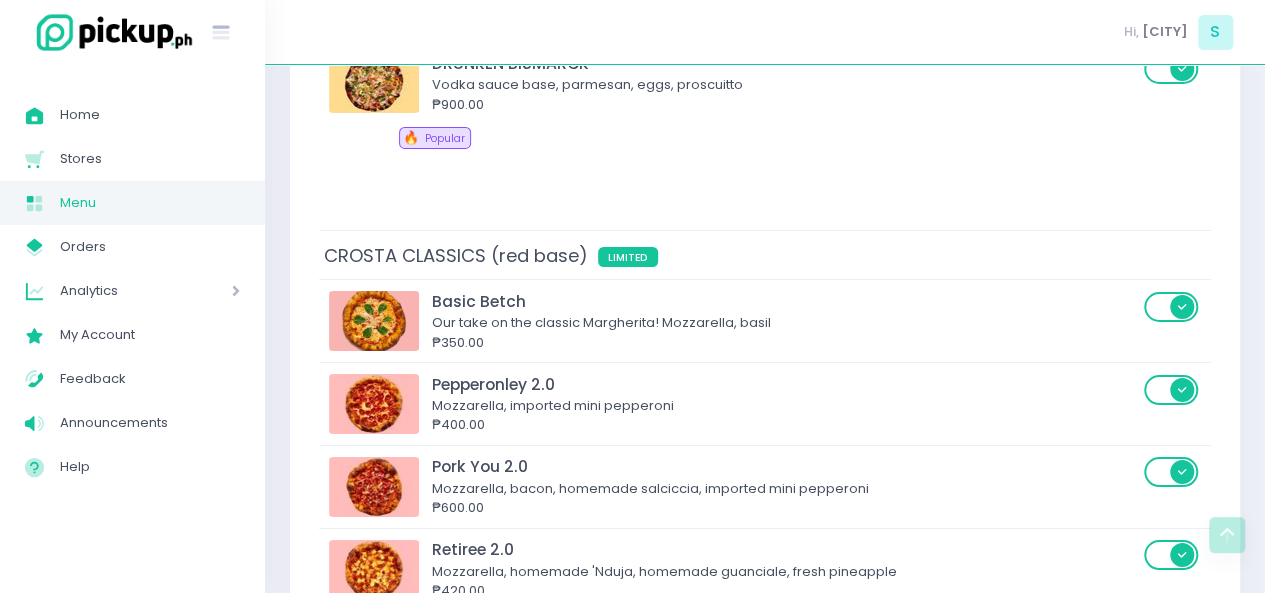 scroll, scrollTop: 3558, scrollLeft: 0, axis: vertical 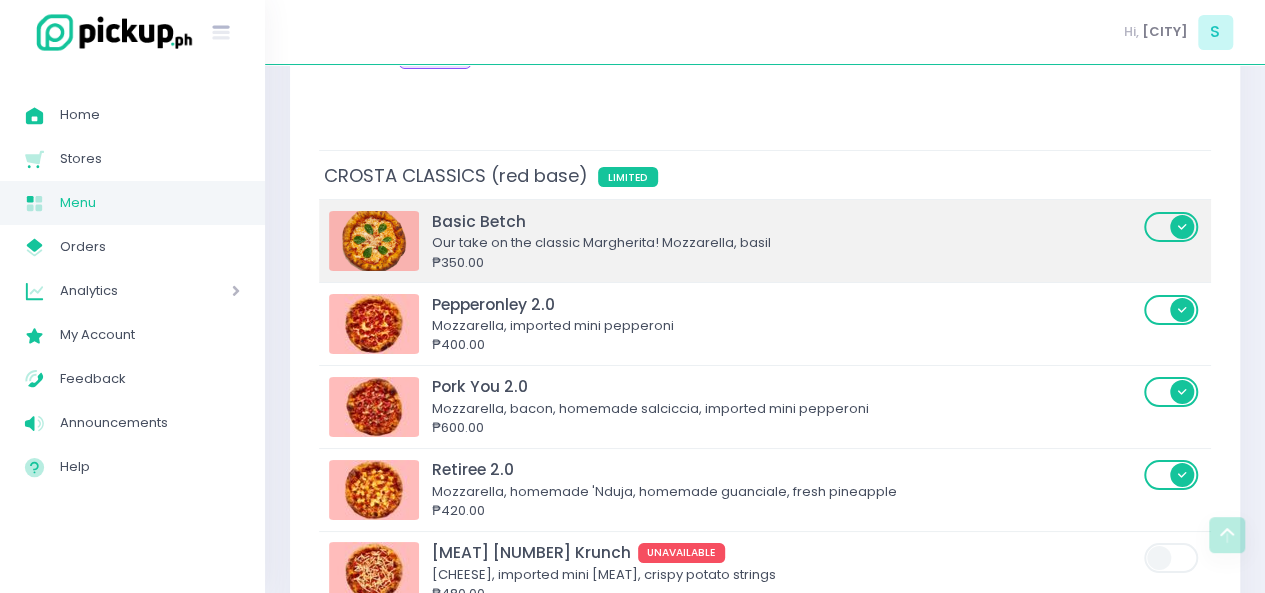click at bounding box center (374, 241) 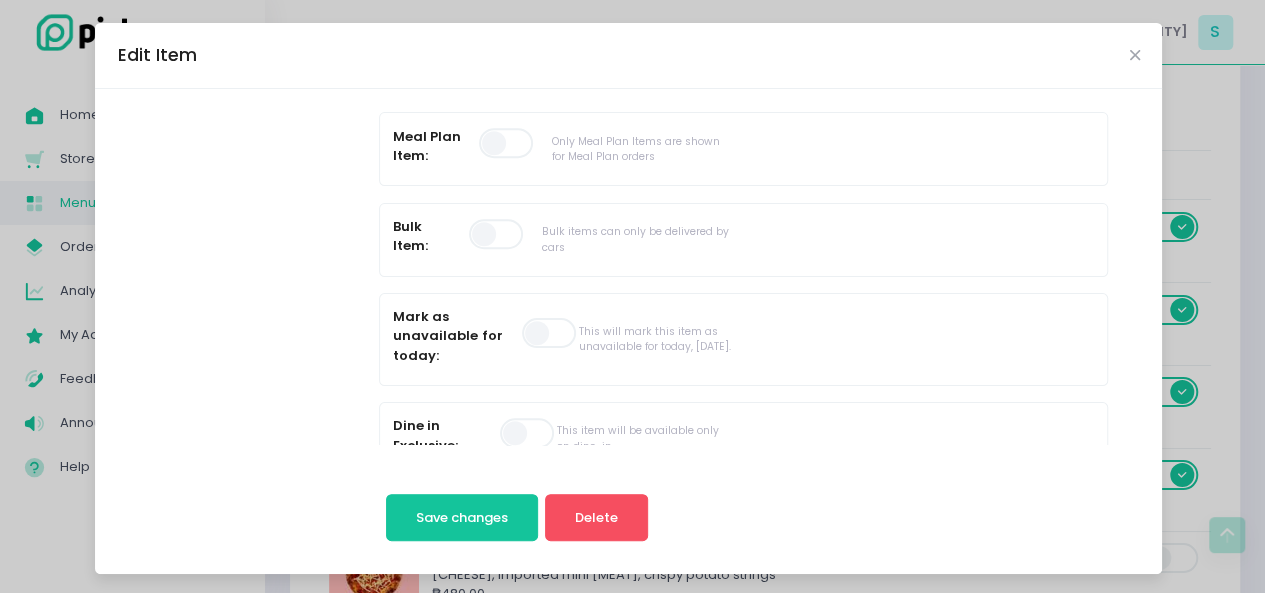 scroll, scrollTop: 680, scrollLeft: 0, axis: vertical 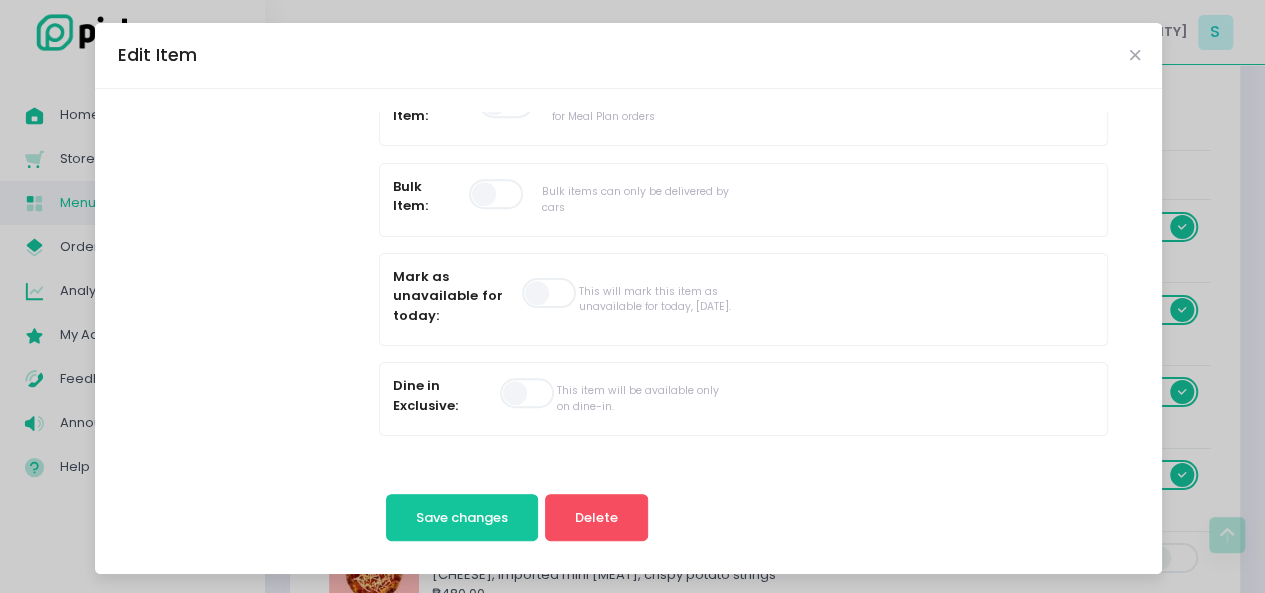 click at bounding box center [550, 293] 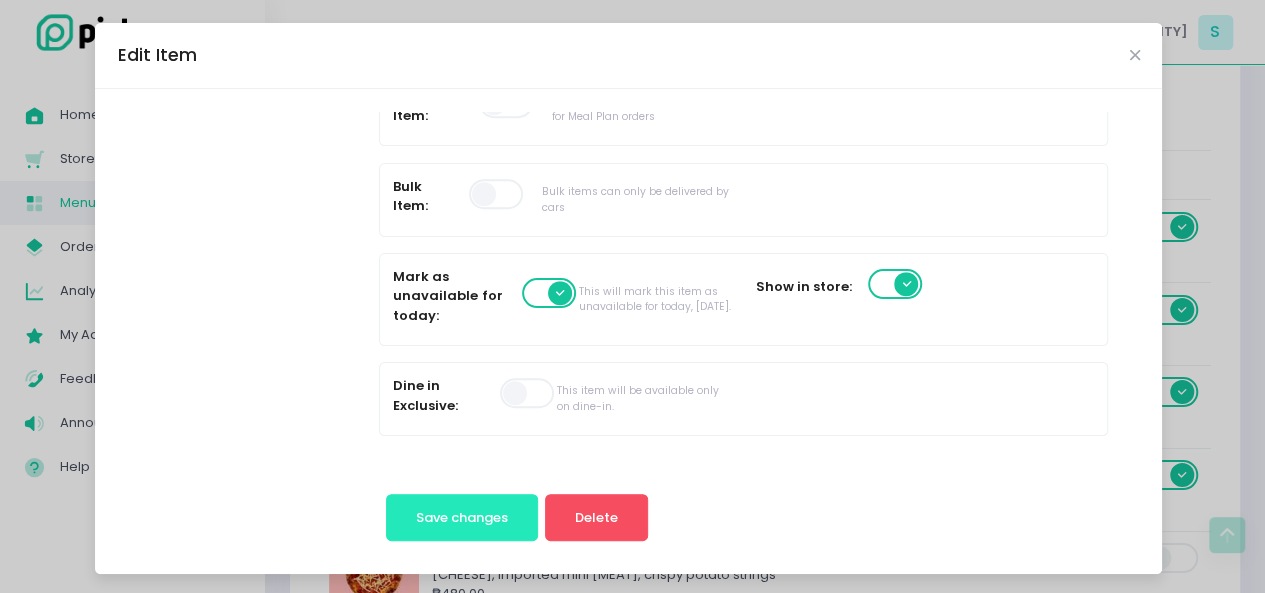 click on "Save changes" at bounding box center [462, 517] 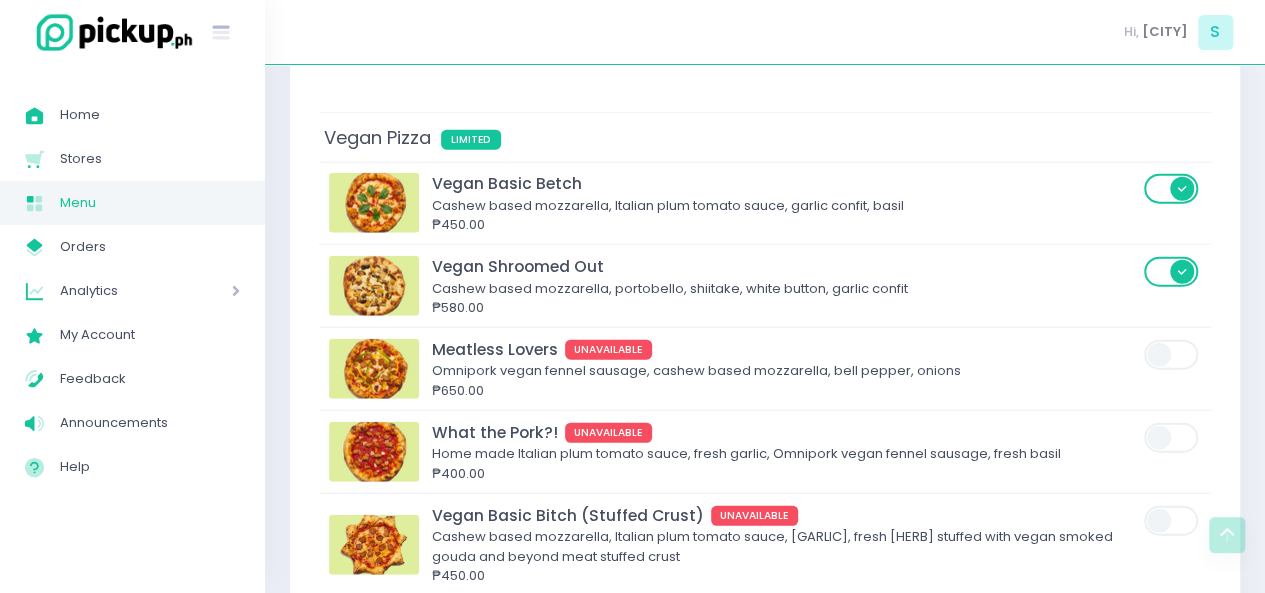 scroll, scrollTop: 6158, scrollLeft: 0, axis: vertical 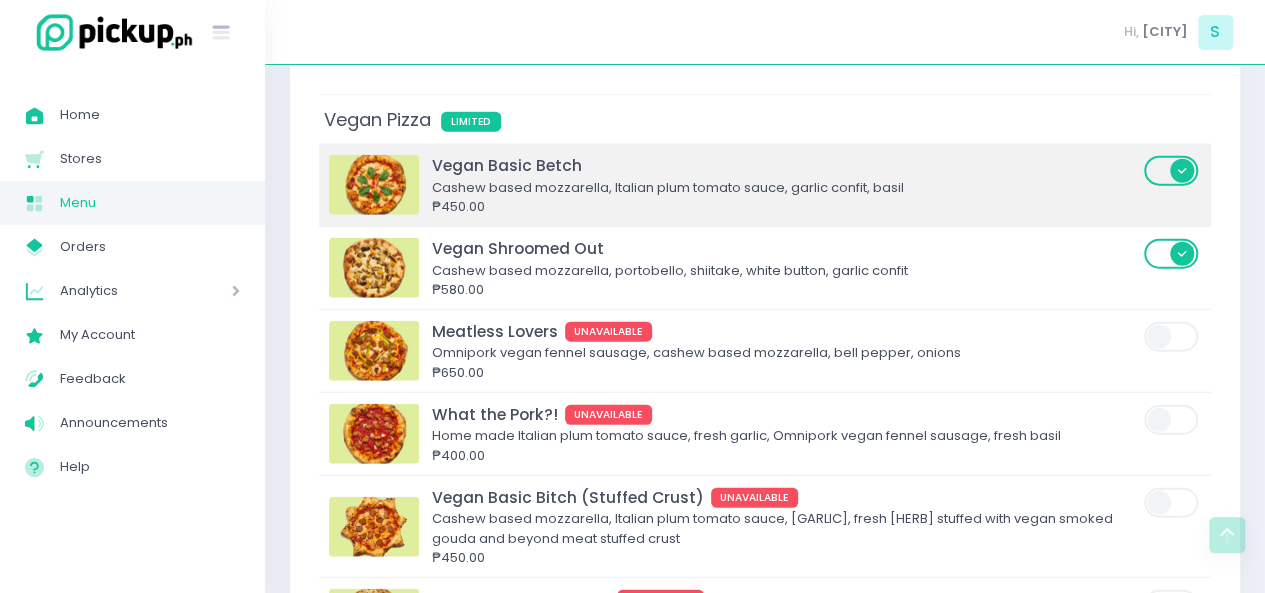 click on "Vegan [MEAT] Cashew based mozzarella, Italian plum tomato sauce, [GARLIC], [HERB] [PRICE]" at bounding box center [736, 185] 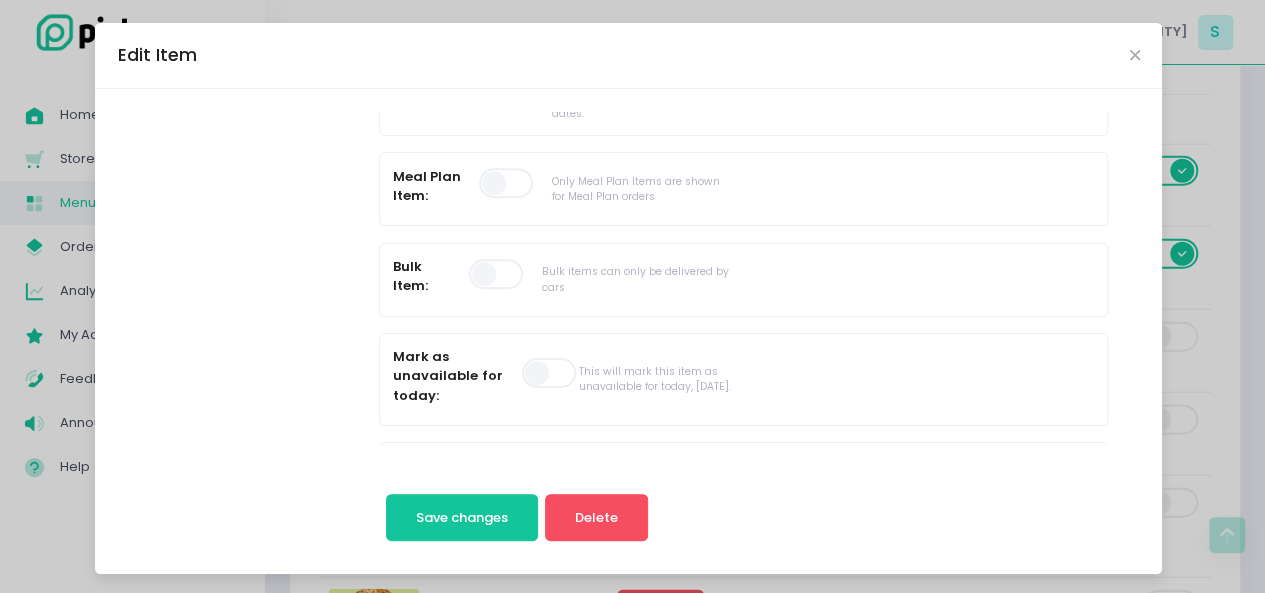 scroll, scrollTop: 732, scrollLeft: 0, axis: vertical 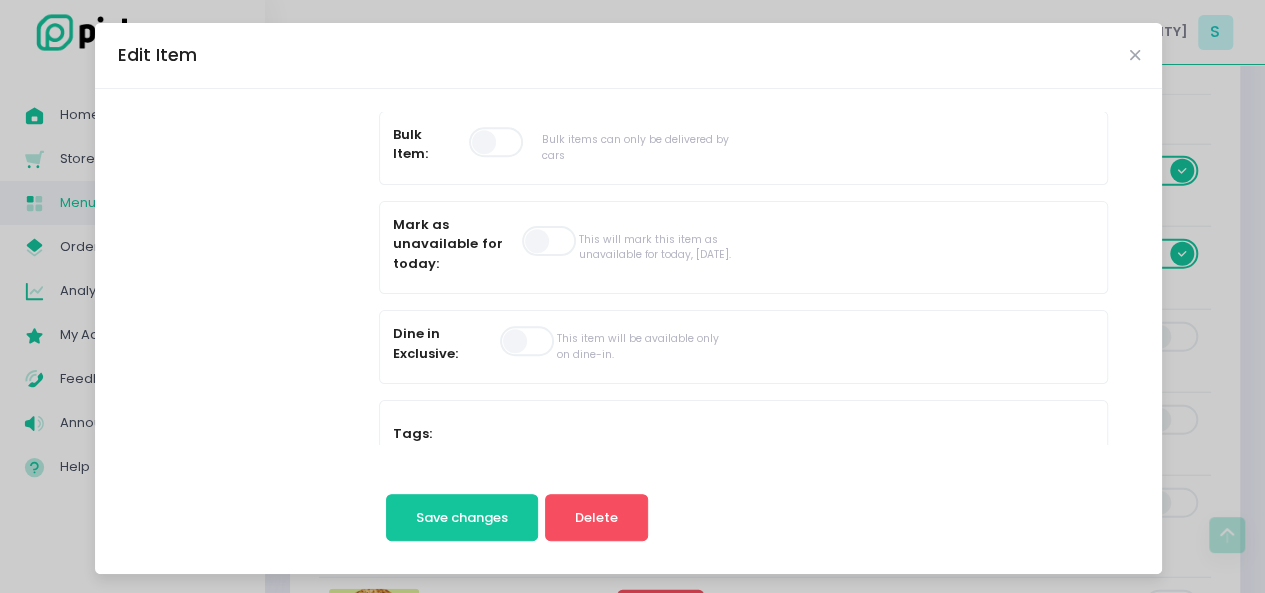 click at bounding box center (550, 241) 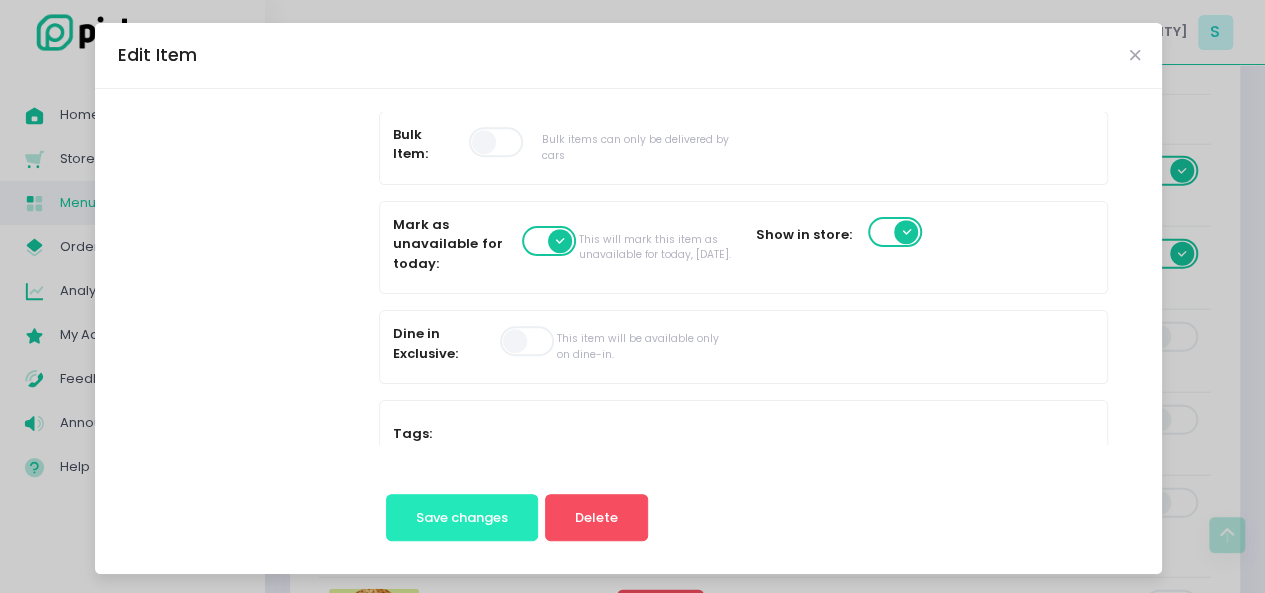 click on "Save changes" at bounding box center [462, 517] 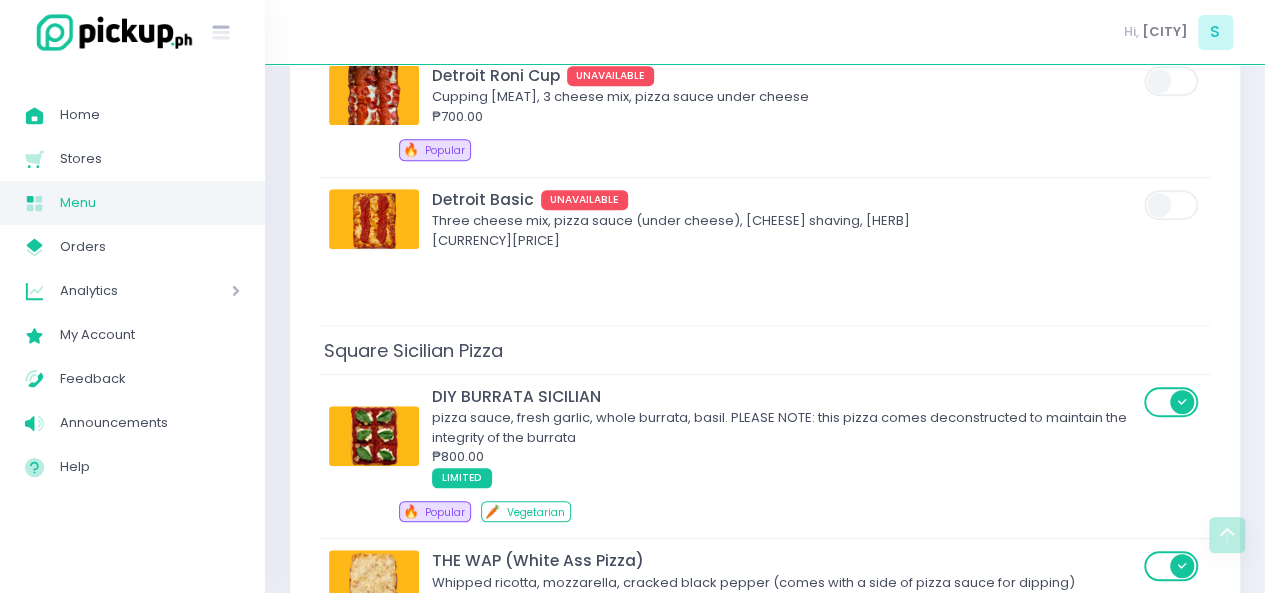 scroll, scrollTop: 8157, scrollLeft: 0, axis: vertical 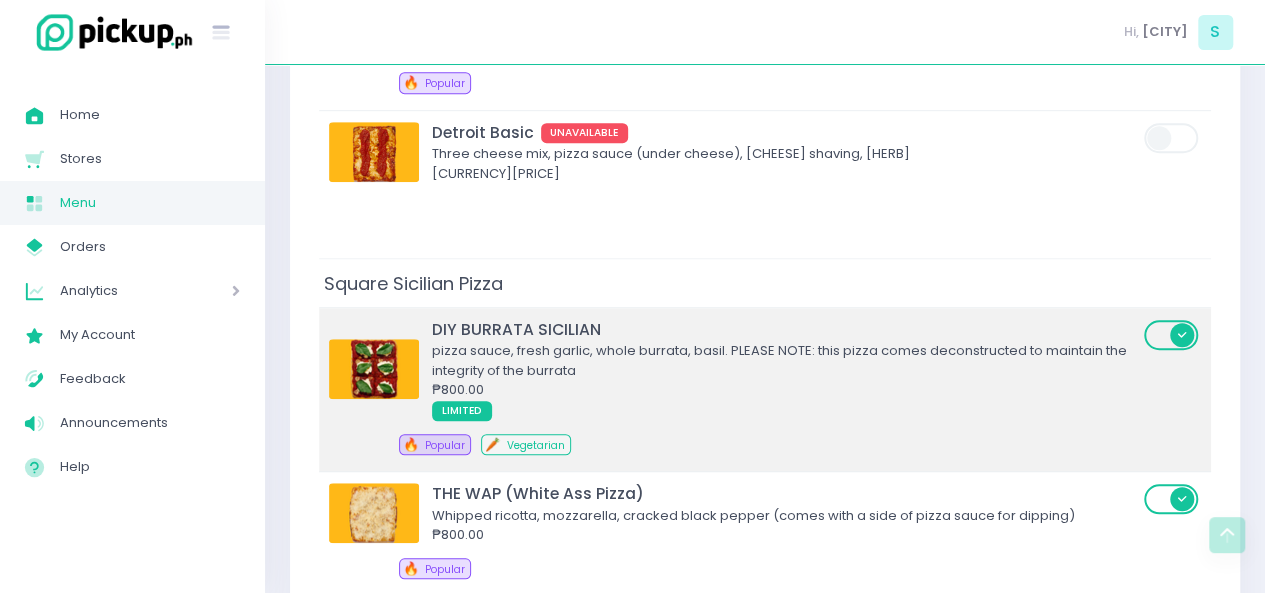 click at bounding box center [374, 369] 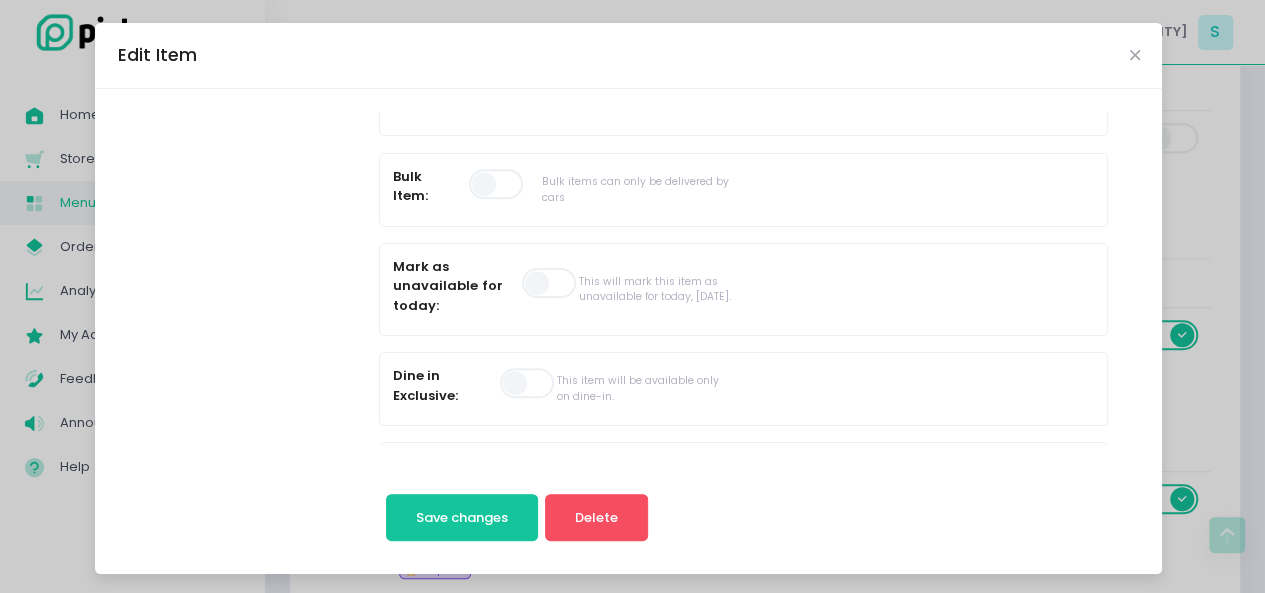 scroll, scrollTop: 692, scrollLeft: 0, axis: vertical 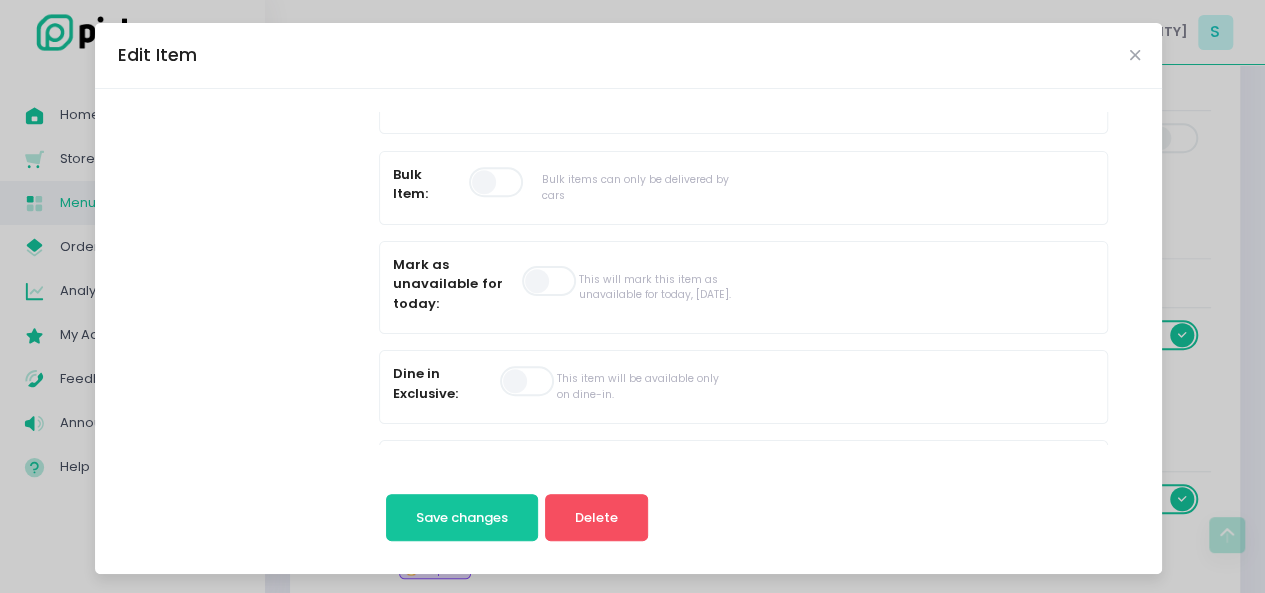 click at bounding box center (550, 281) 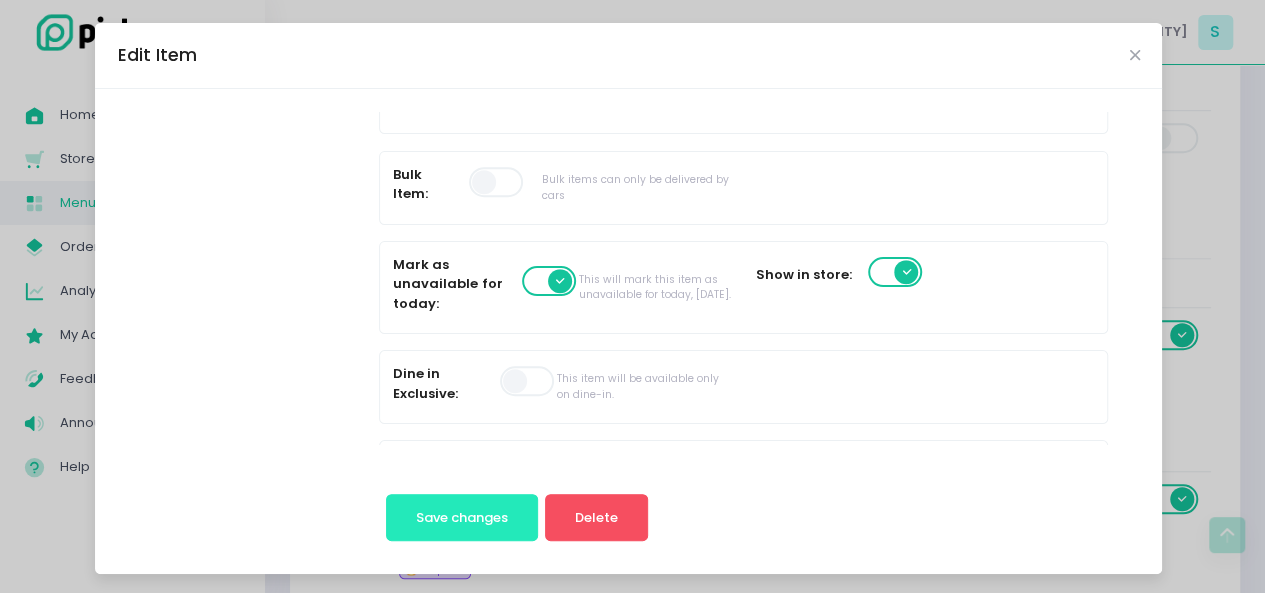 click on "Save changes" at bounding box center (462, 518) 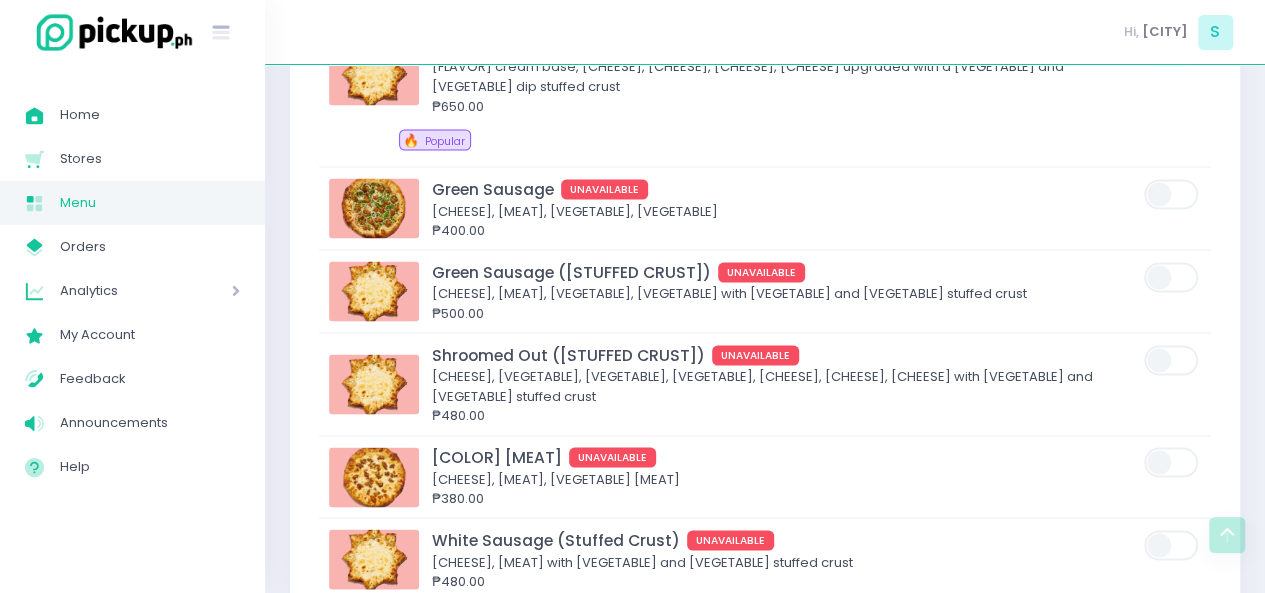 scroll, scrollTop: 5560, scrollLeft: 0, axis: vertical 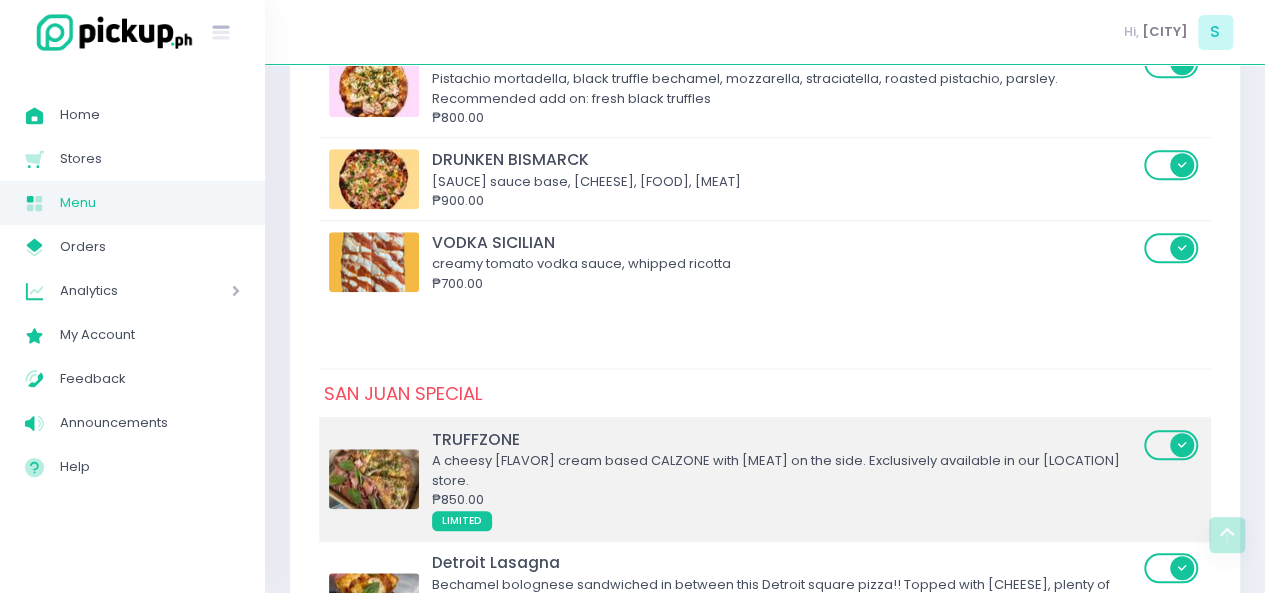 click at bounding box center (374, 479) 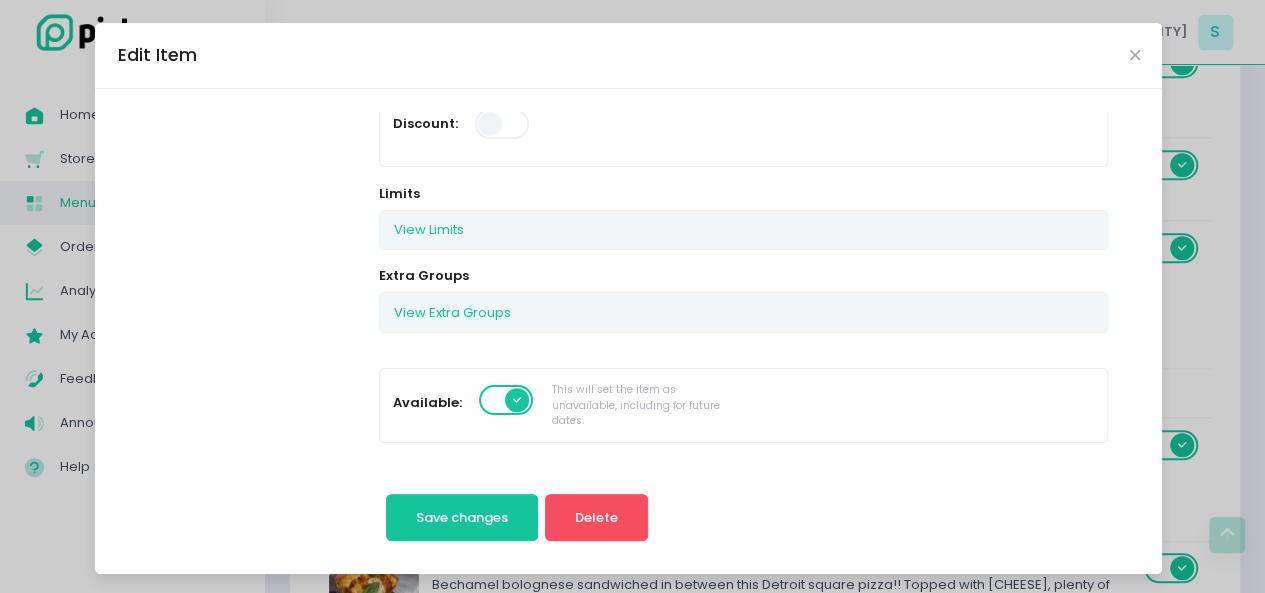 scroll, scrollTop: 346, scrollLeft: 0, axis: vertical 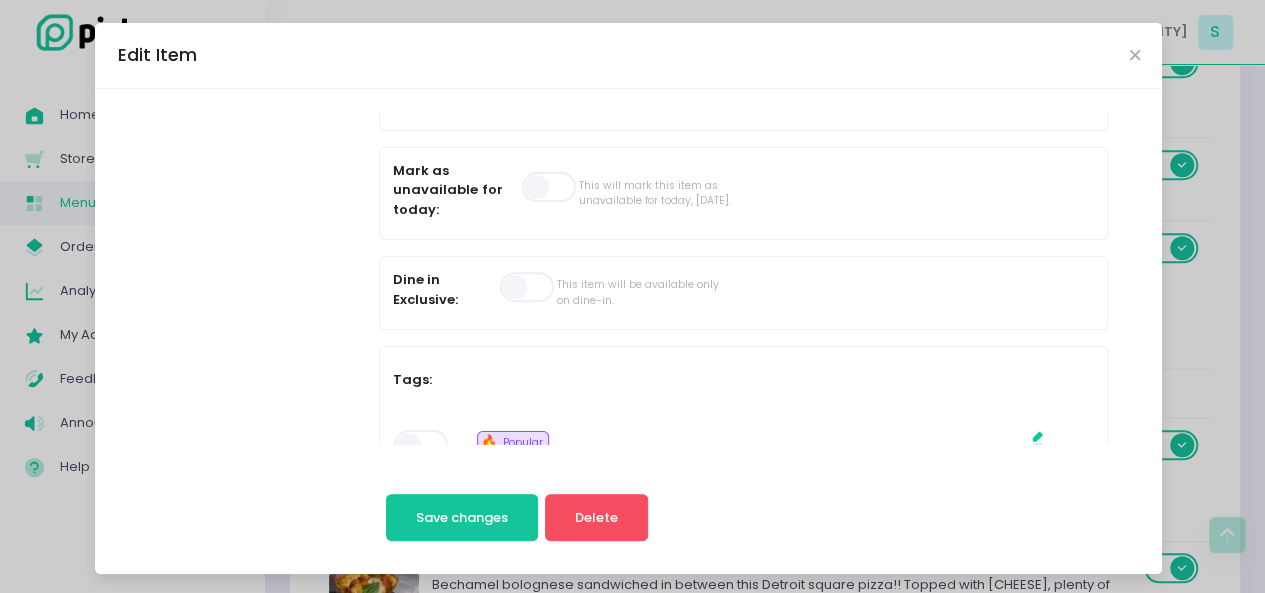 click at bounding box center (550, 187) 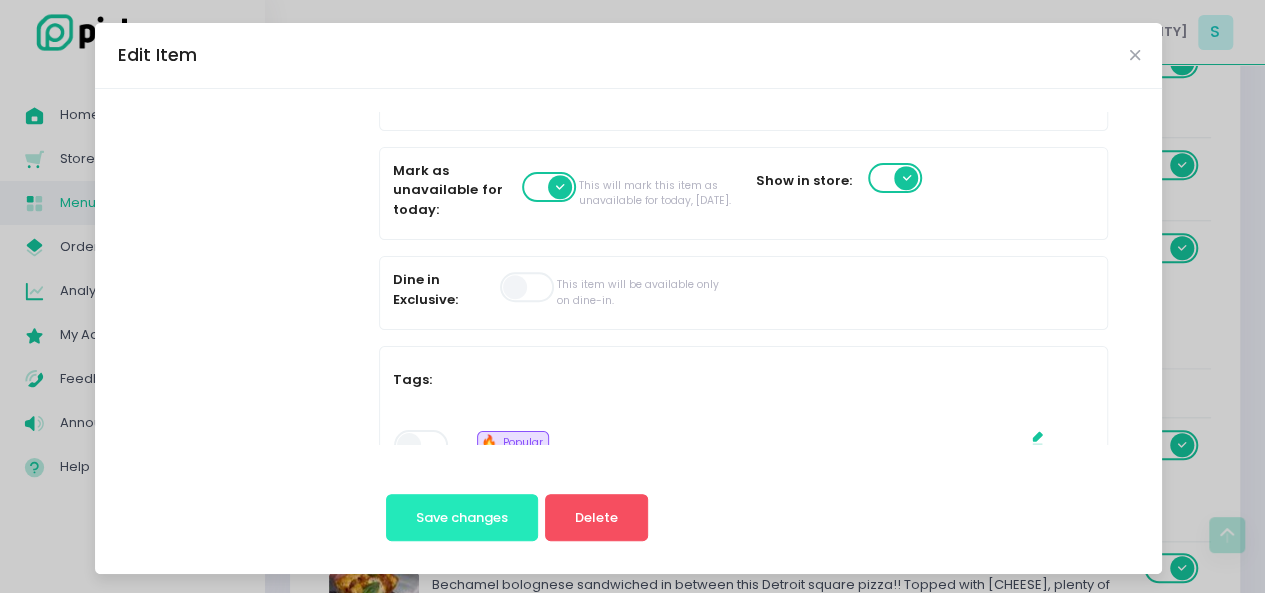 click on "Save changes" at bounding box center [462, 517] 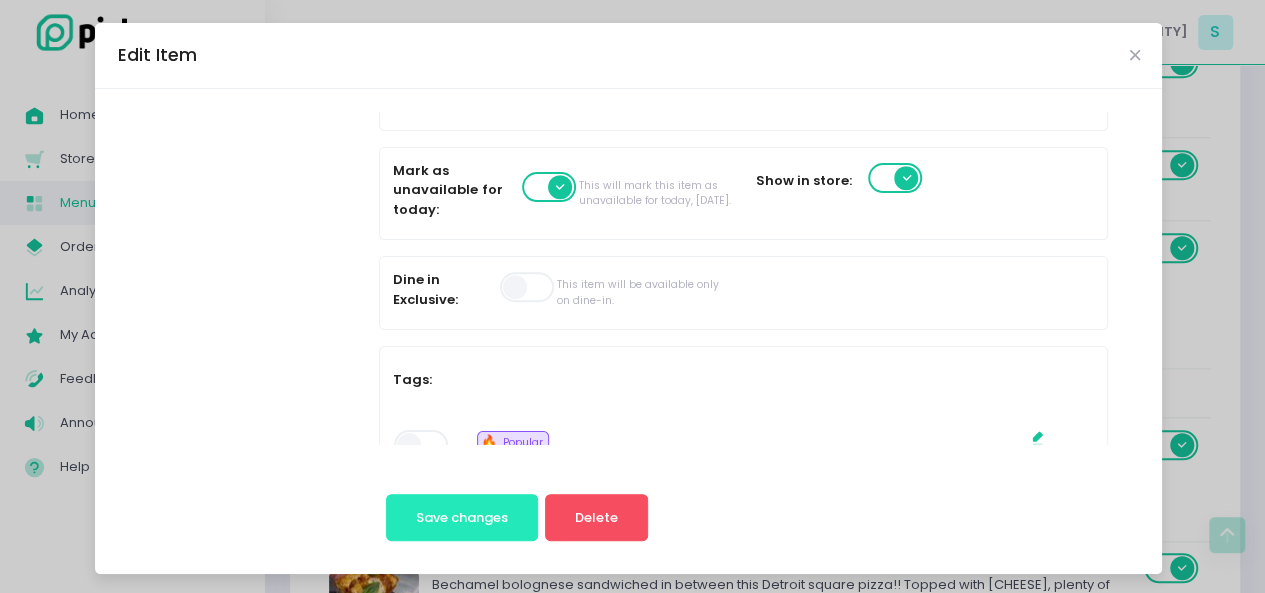click on "Save changes" at bounding box center [462, 517] 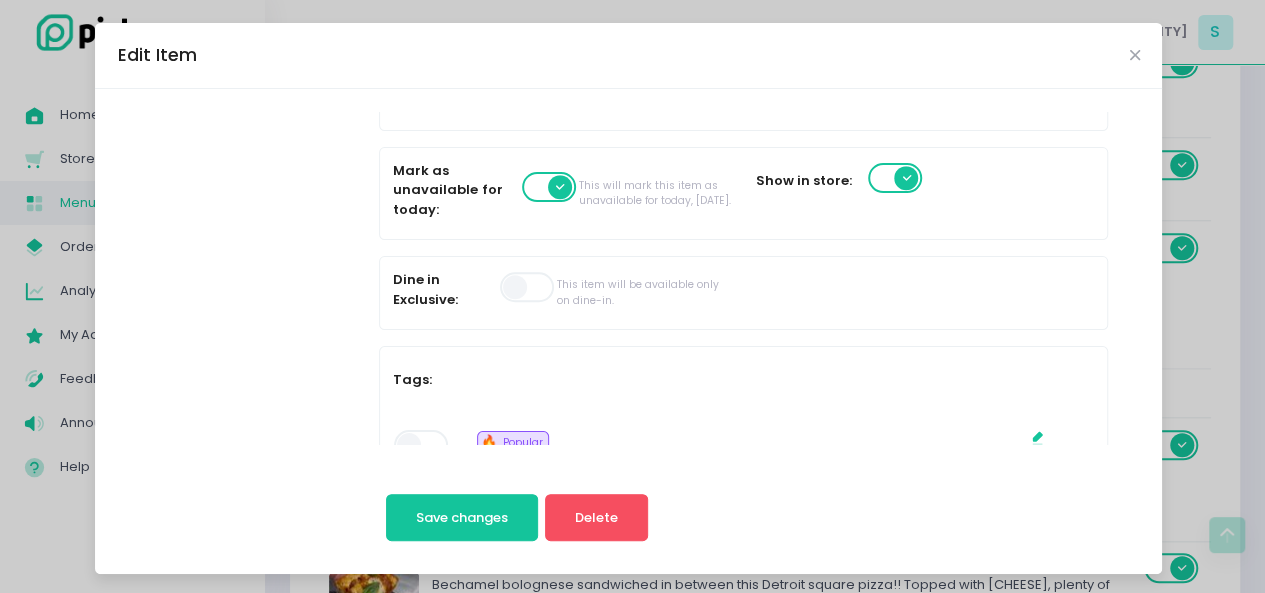 click on "Edit  Item     Change Photo TRUFFZONE   Description     A cheesy truffle cream based CALZONE with prosciutto on the side. Exclusively available in our [CITY] store. 110 / 300   Regular Price   *   850.00   Category   *   [CITY] SPECIAL Discount: Limits View Limits Stockholm-icons / Code / Info-circle Created with Sketch. You can set the limits of this item on a daily or time slot basis. Set to   0  if no limit.   Daily Limit     5   Per Time Slot Limit     0 Extra Groups View Extra Groups UPGRADE TO STUFFED CRUST      1   MAXIMUM OPTIONAL Extra pizza sauce     1   MAXIMUM OPTIONAL VEGAN STUFFED CRUST UPGRADE     1   MAXIMUM OPTIONAL Extra Toppings (vegan)     3   MAXIMUM OPTIONAL Extra Toppings (non vegan)     3   MAXIMUM OPTIONAL GIFTING TO SOMEONE?     1   MAXIMUM OPTIONAL Chili Oil     1   MAXIMUM OPTIONAL Available: This will set the item as unavailable, including for future dates. Meal Plan Item: Only Meal Plan Items are shown for Meal Plan orders Bulk Item: Bulk items can only be delivered by cars" at bounding box center (632, 296) 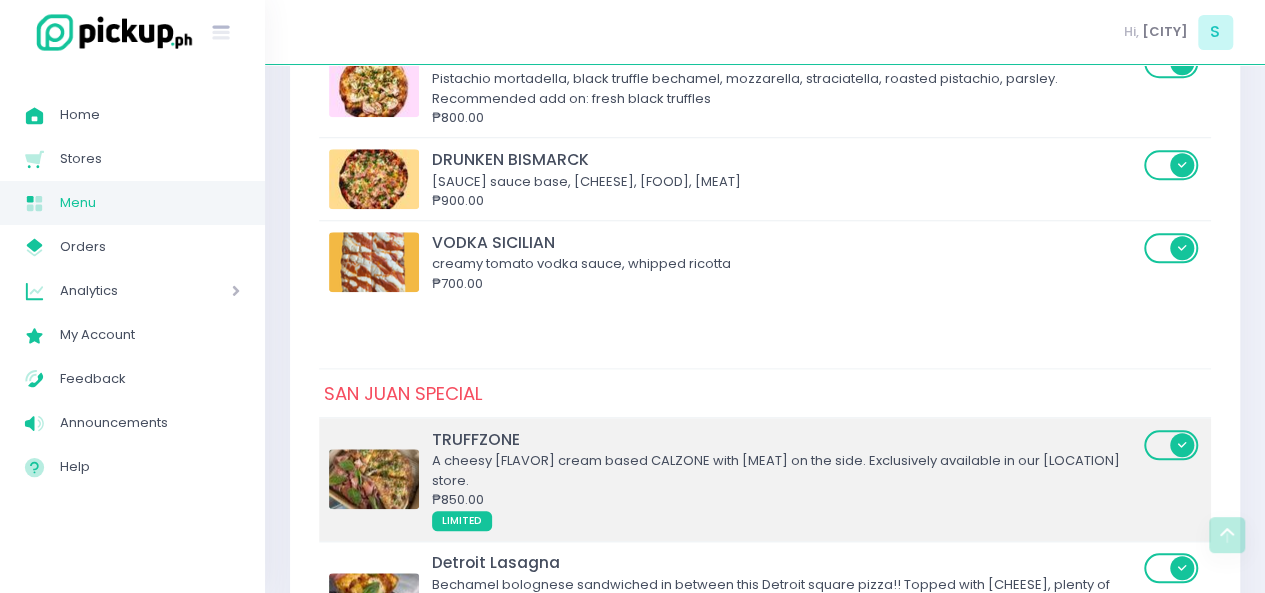 click at bounding box center (1172, 445) 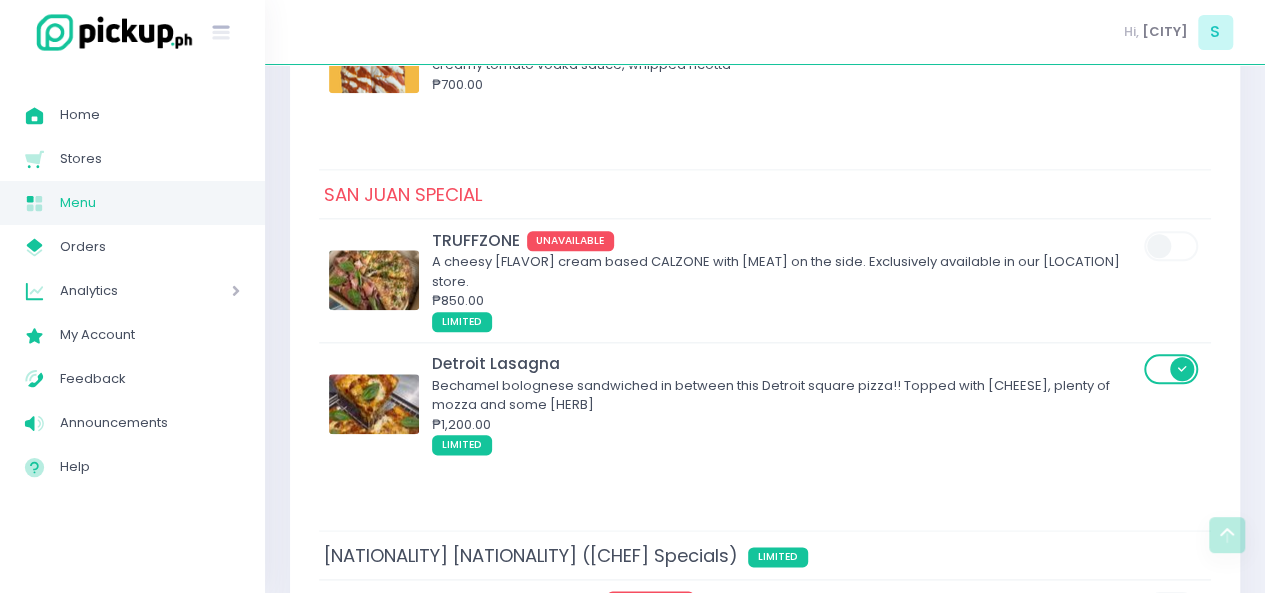 scroll, scrollTop: 988, scrollLeft: 0, axis: vertical 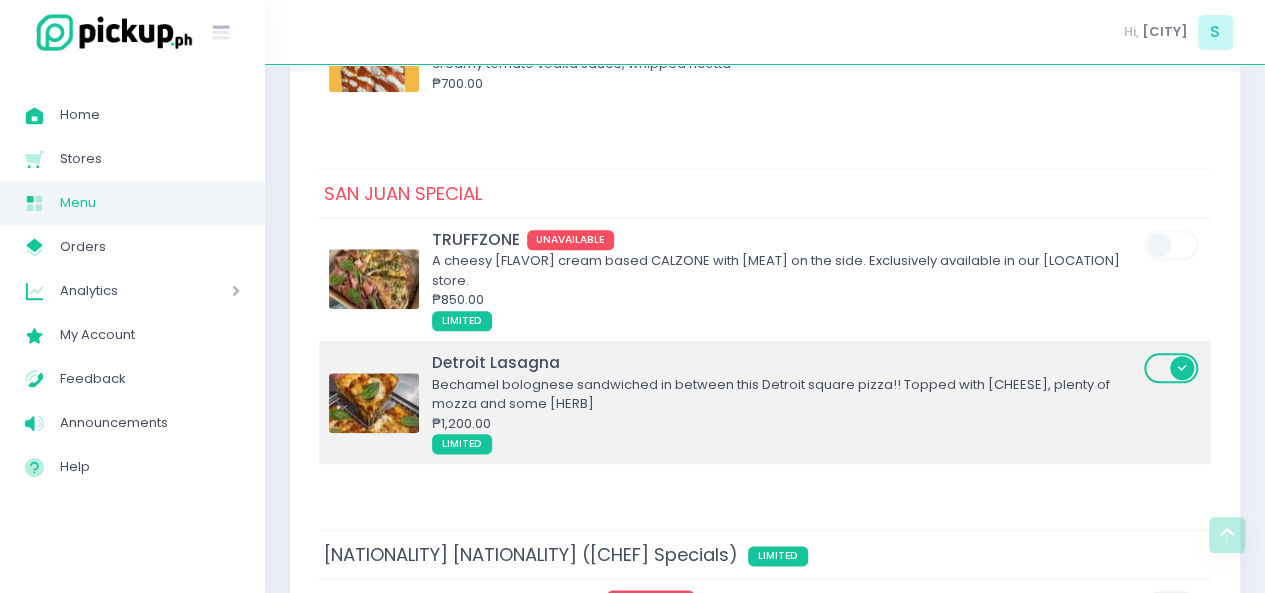 click at bounding box center (1172, 368) 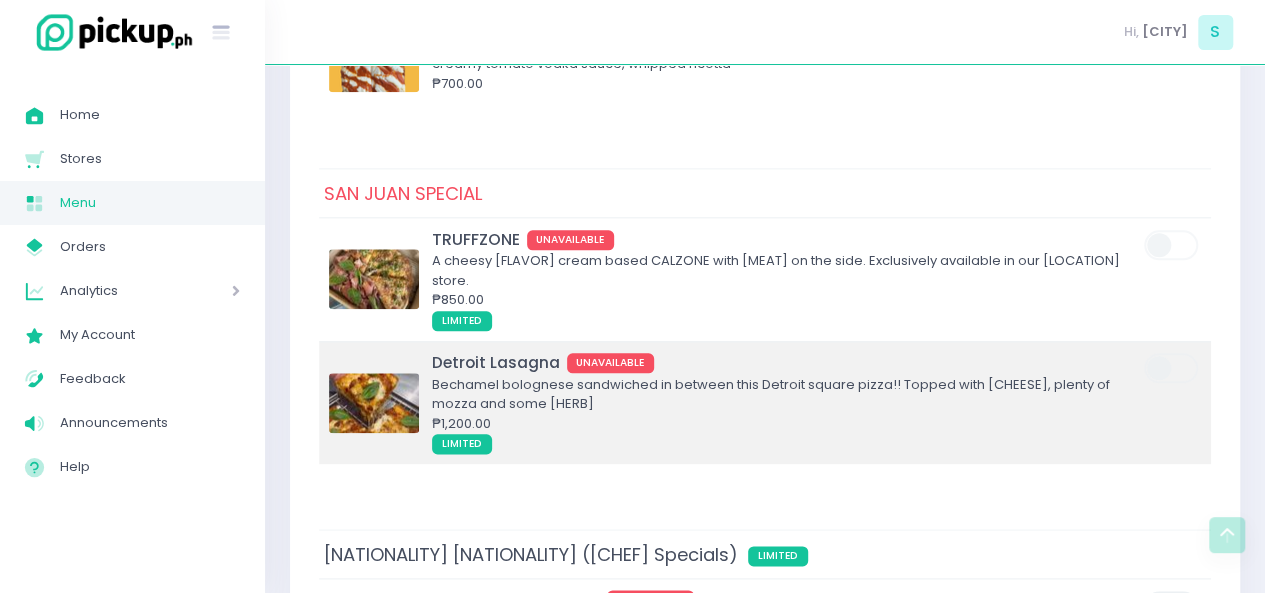 click at bounding box center (374, 403) 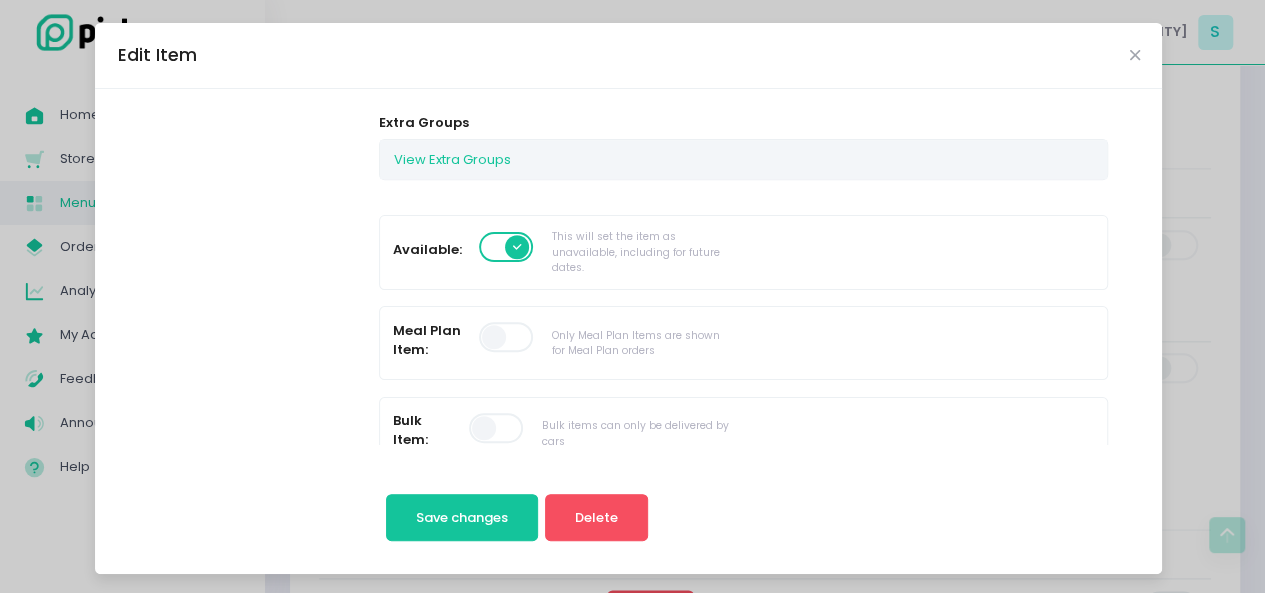 scroll, scrollTop: 440, scrollLeft: 0, axis: vertical 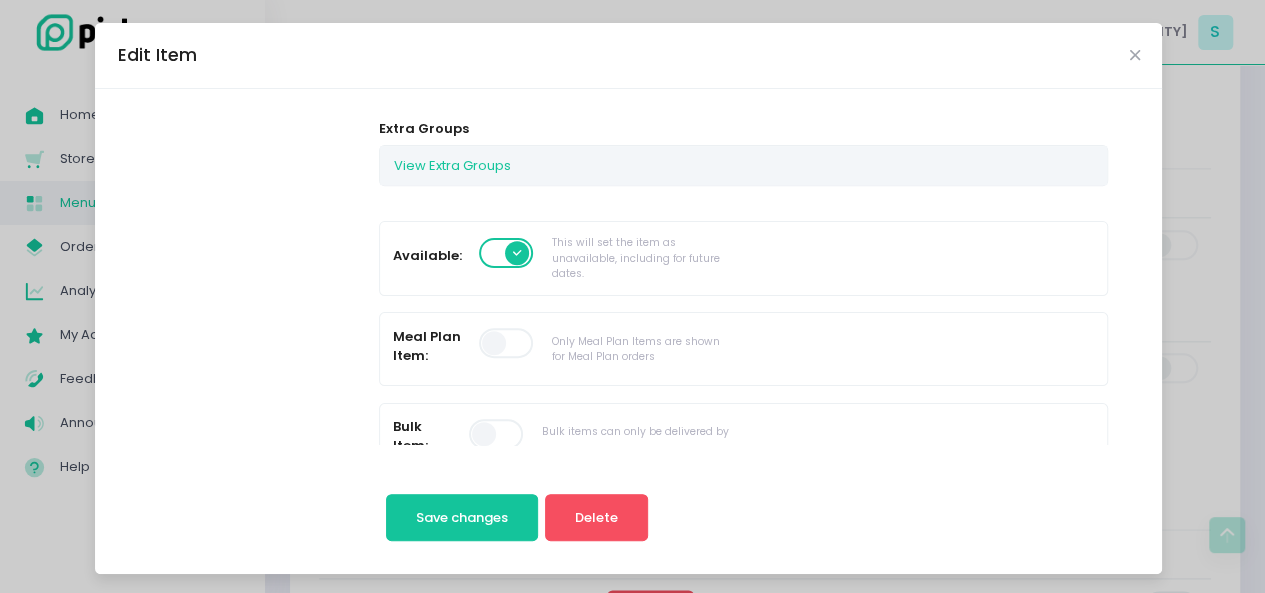 click at bounding box center (507, 253) 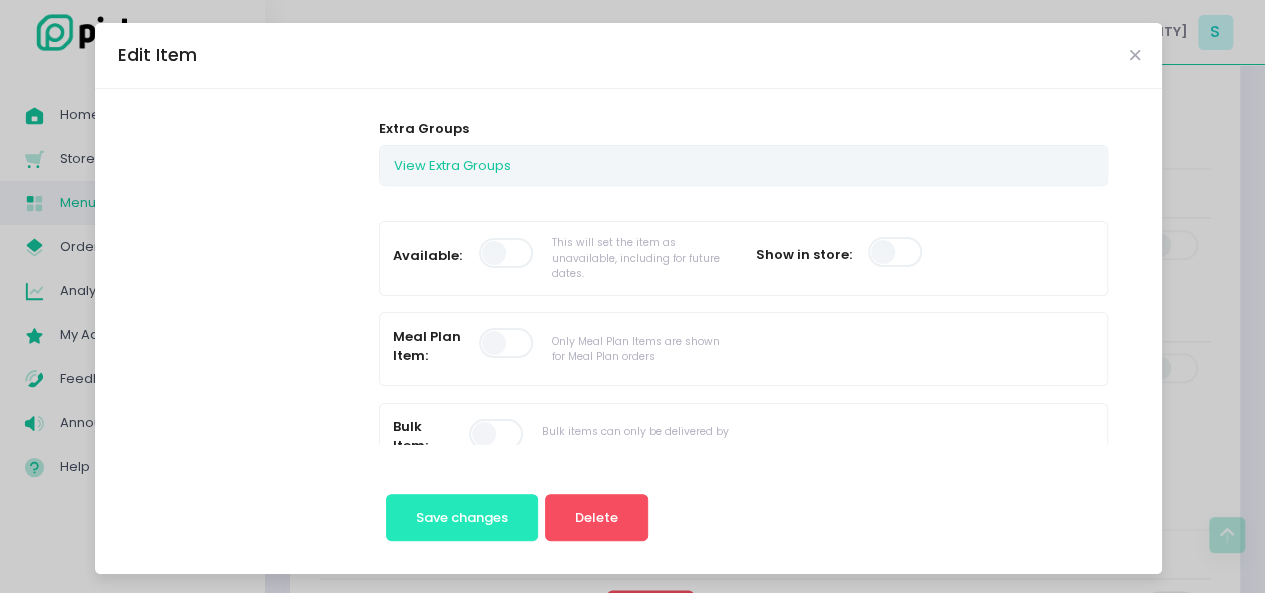 click on "Save changes" at bounding box center (462, 517) 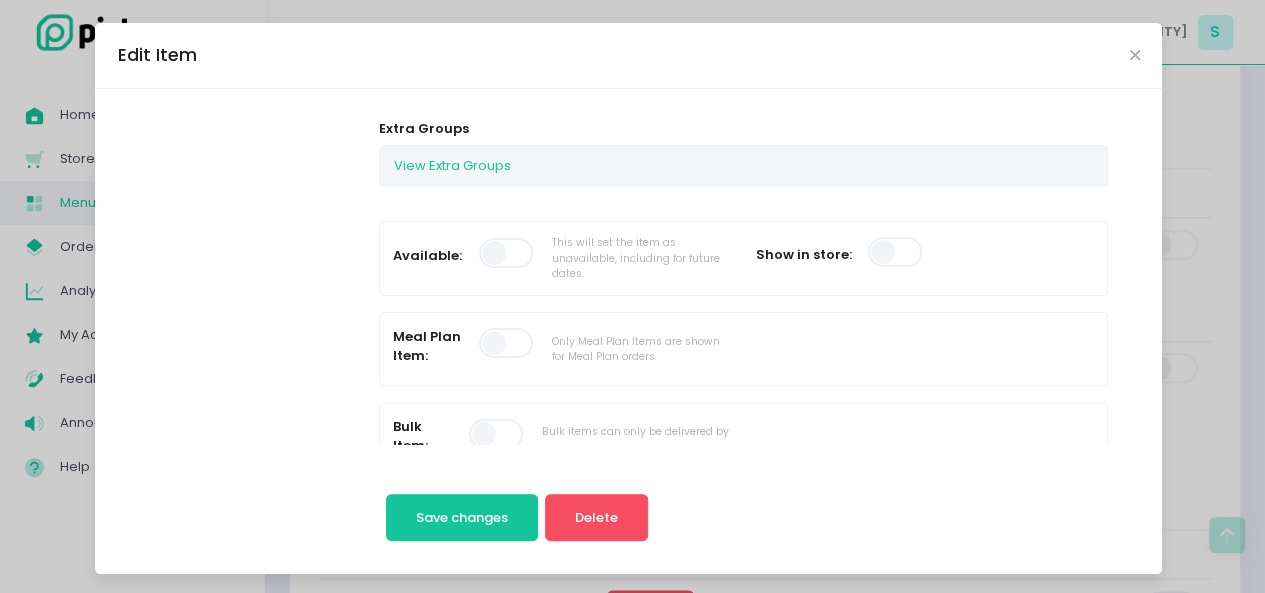 click on "Edit  Item" at bounding box center (628, 56) 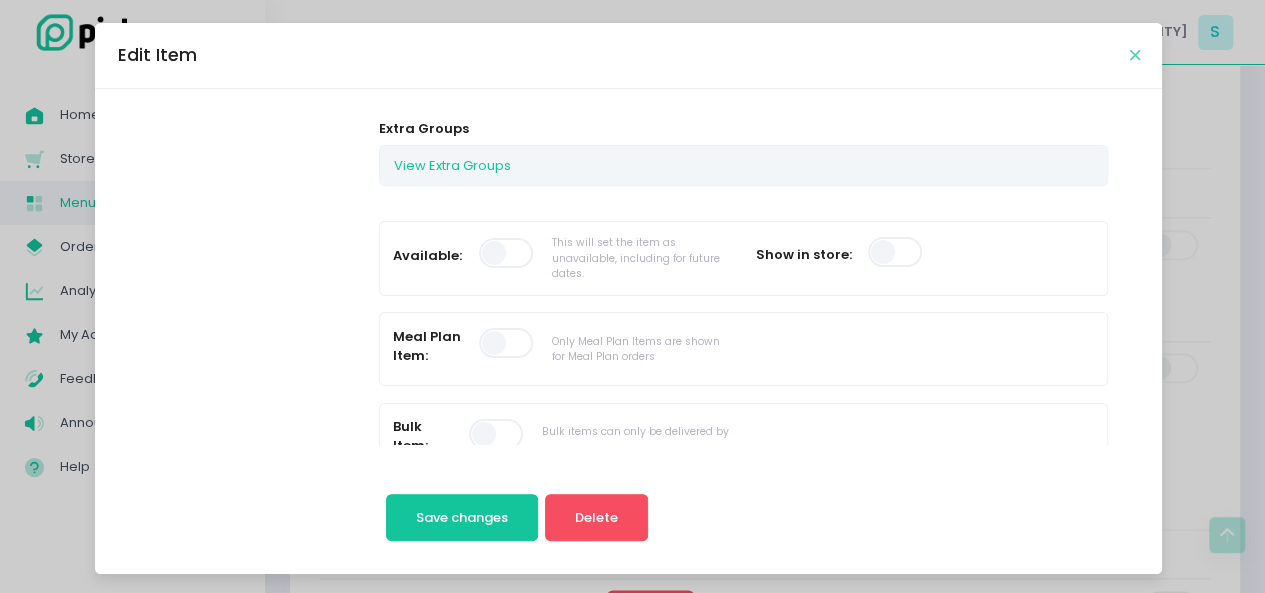click at bounding box center (1134, 55) 